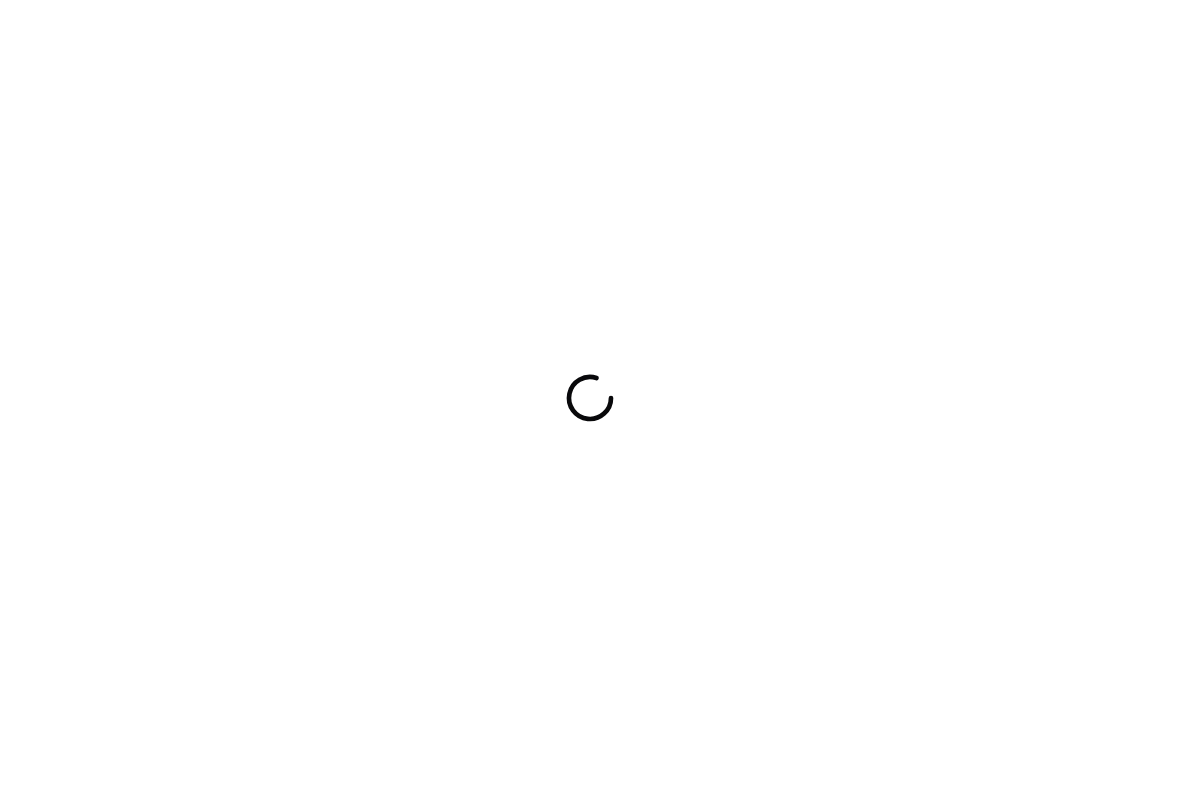 scroll, scrollTop: 0, scrollLeft: 0, axis: both 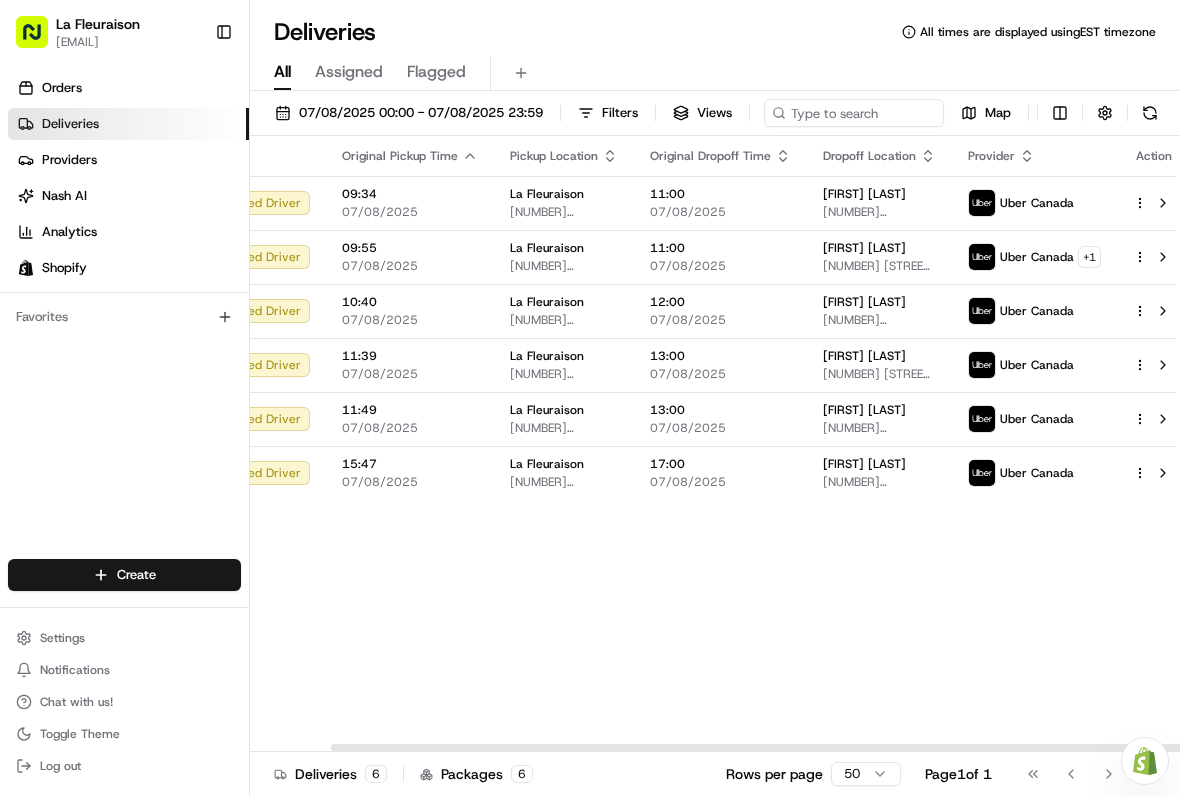 click at bounding box center [1163, 203] 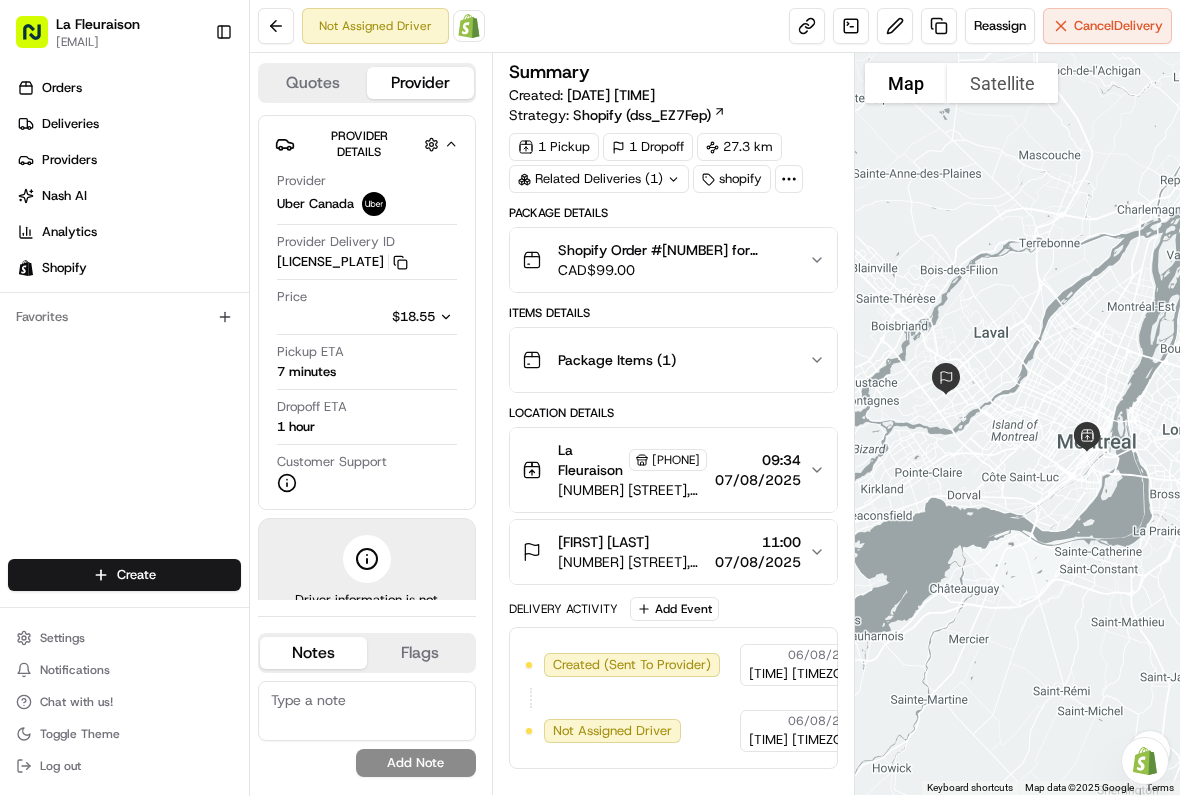 scroll, scrollTop: 0, scrollLeft: 0, axis: both 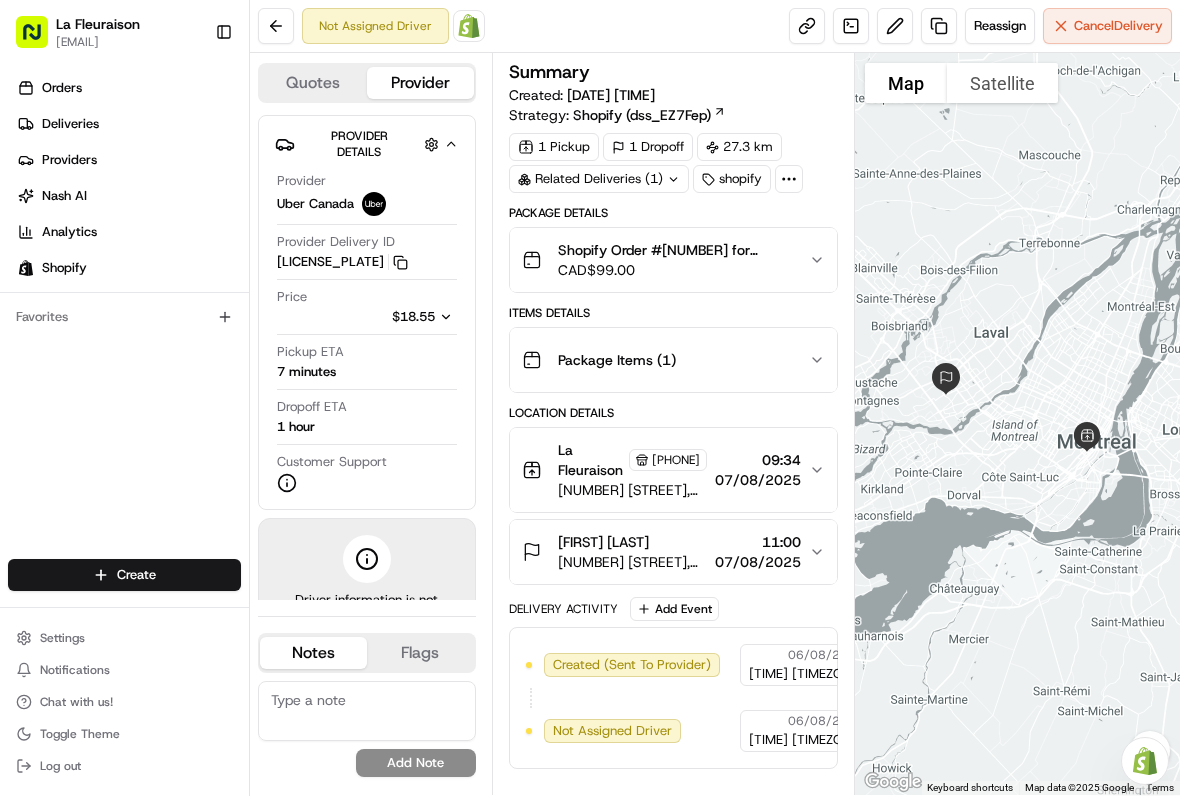 click on "Cancel  Delivery" at bounding box center [1118, 26] 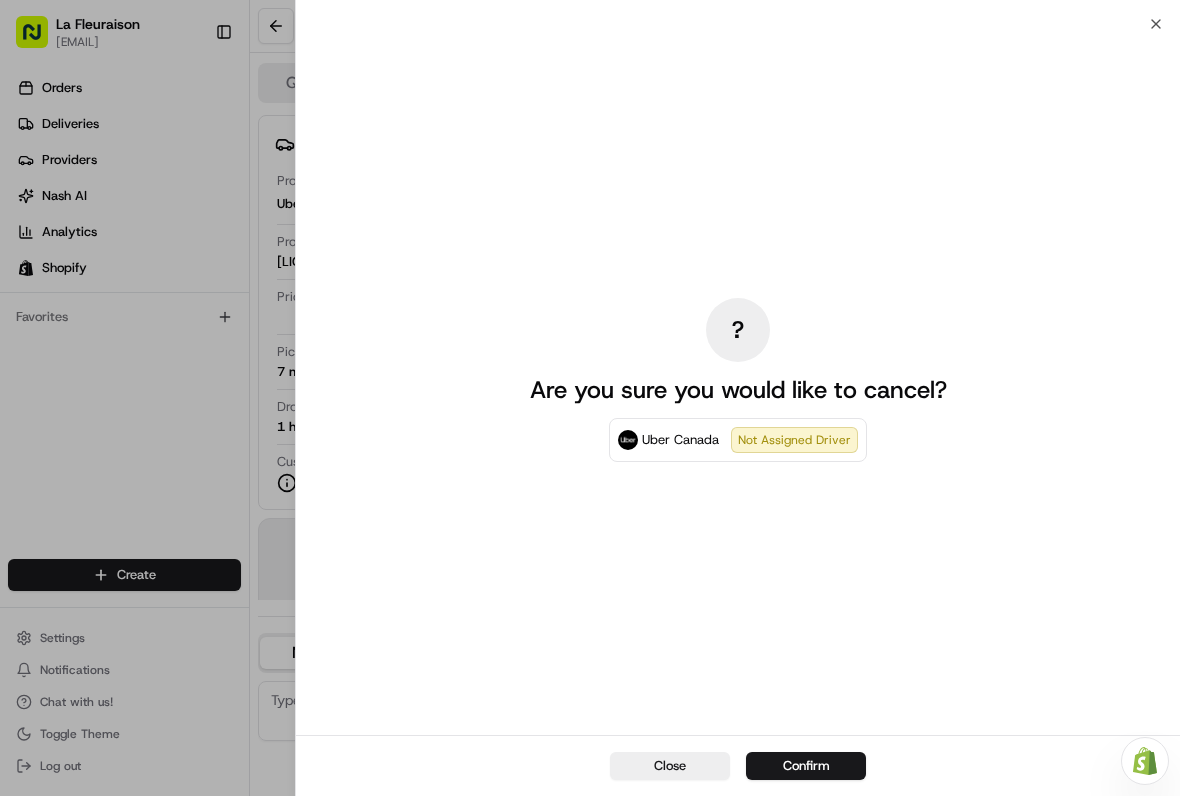 click on "Confirm" at bounding box center [806, 766] 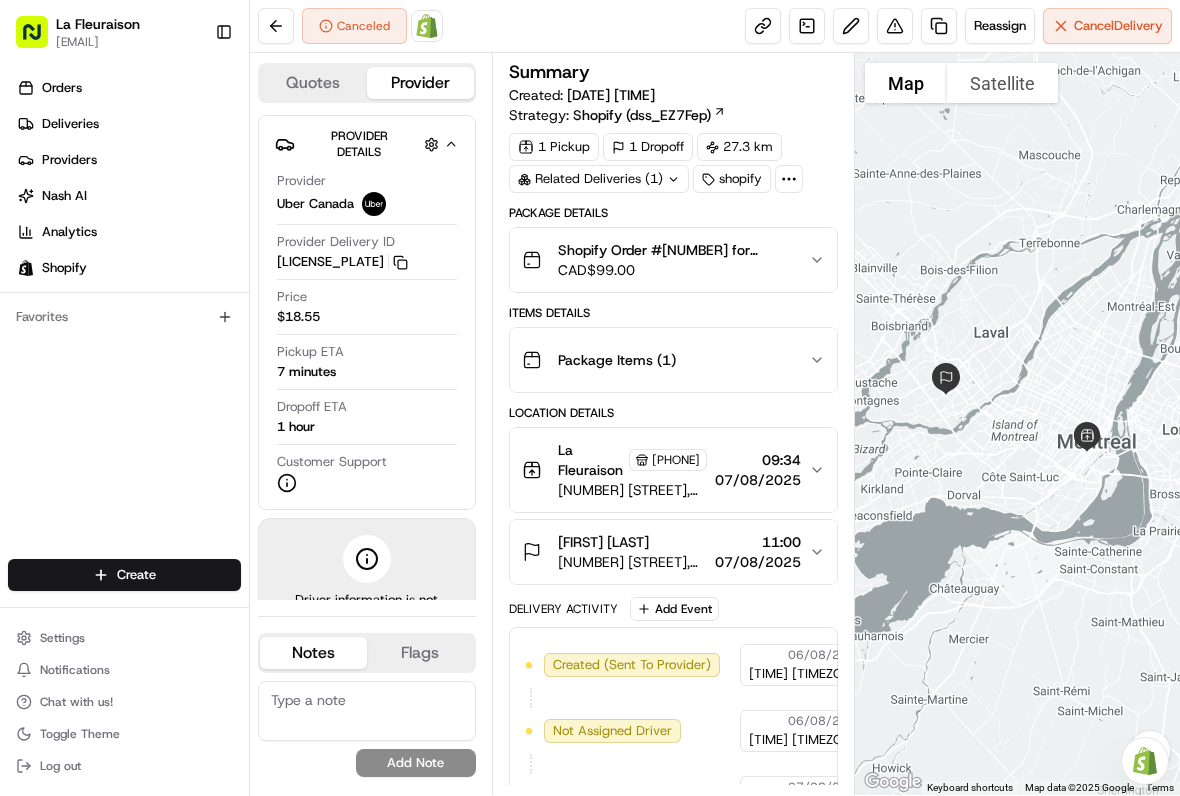 click on "Deliveries" at bounding box center (128, 124) 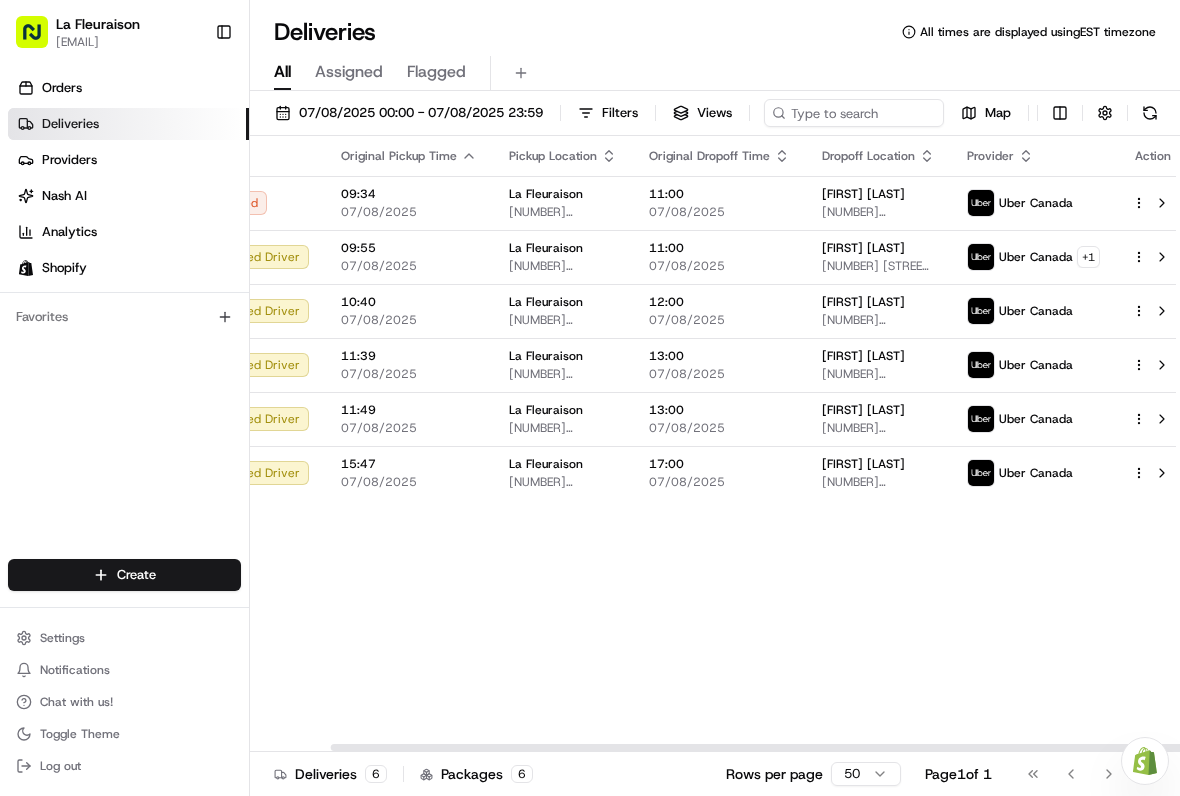 scroll, scrollTop: 0, scrollLeft: 87, axis: horizontal 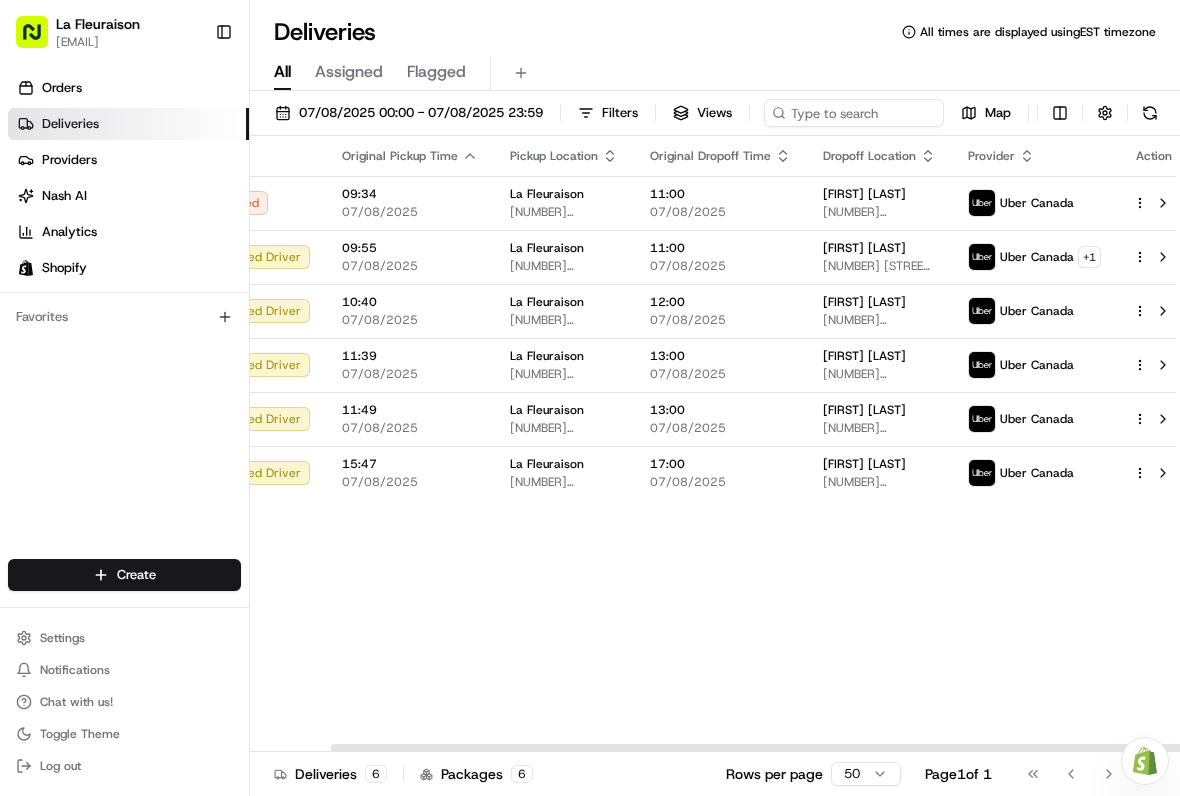 click at bounding box center (1163, 257) 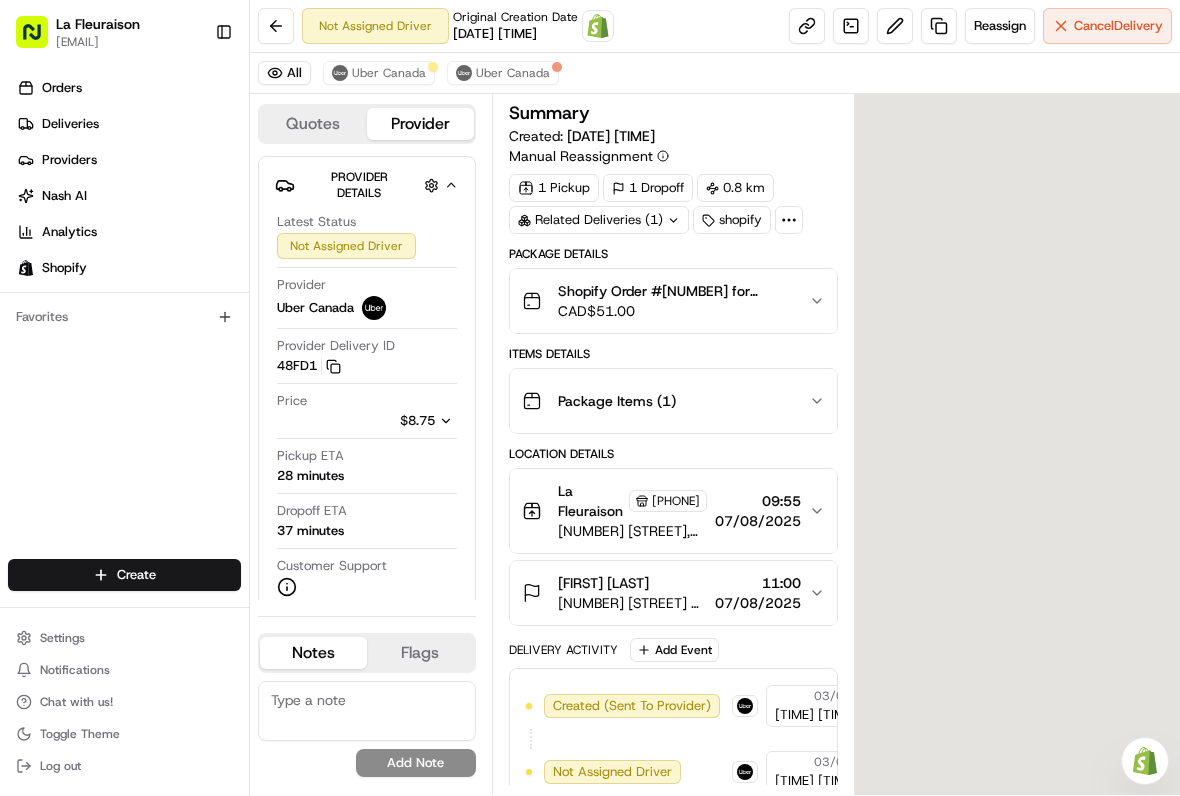 scroll, scrollTop: 0, scrollLeft: 0, axis: both 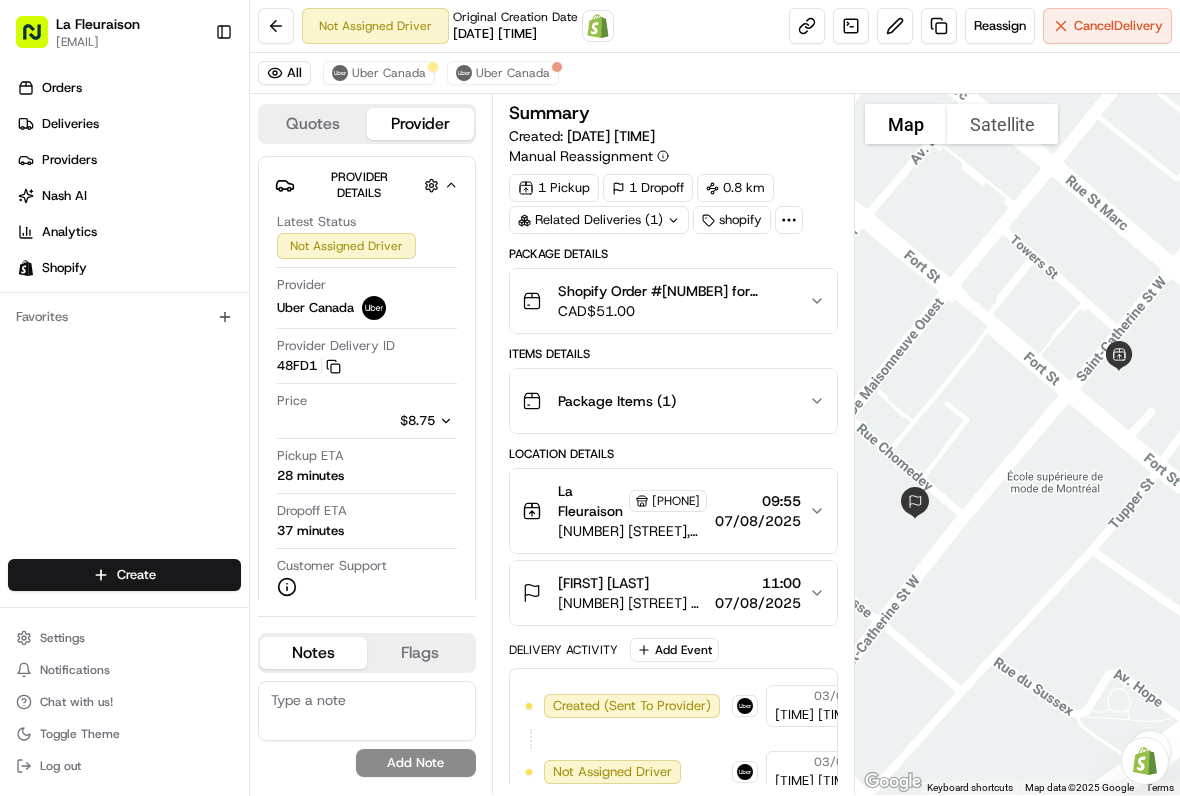 click on "Cancel  Delivery" at bounding box center [1118, 26] 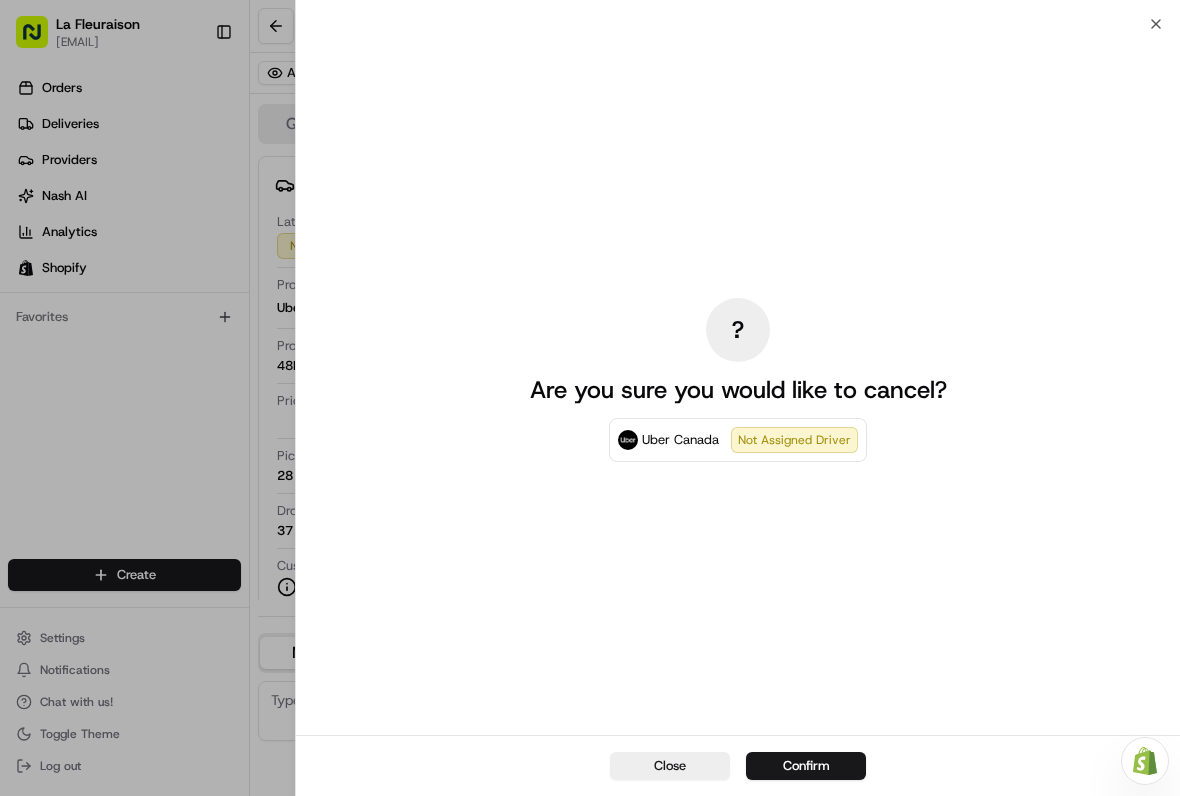 click on "Confirm" at bounding box center [806, 766] 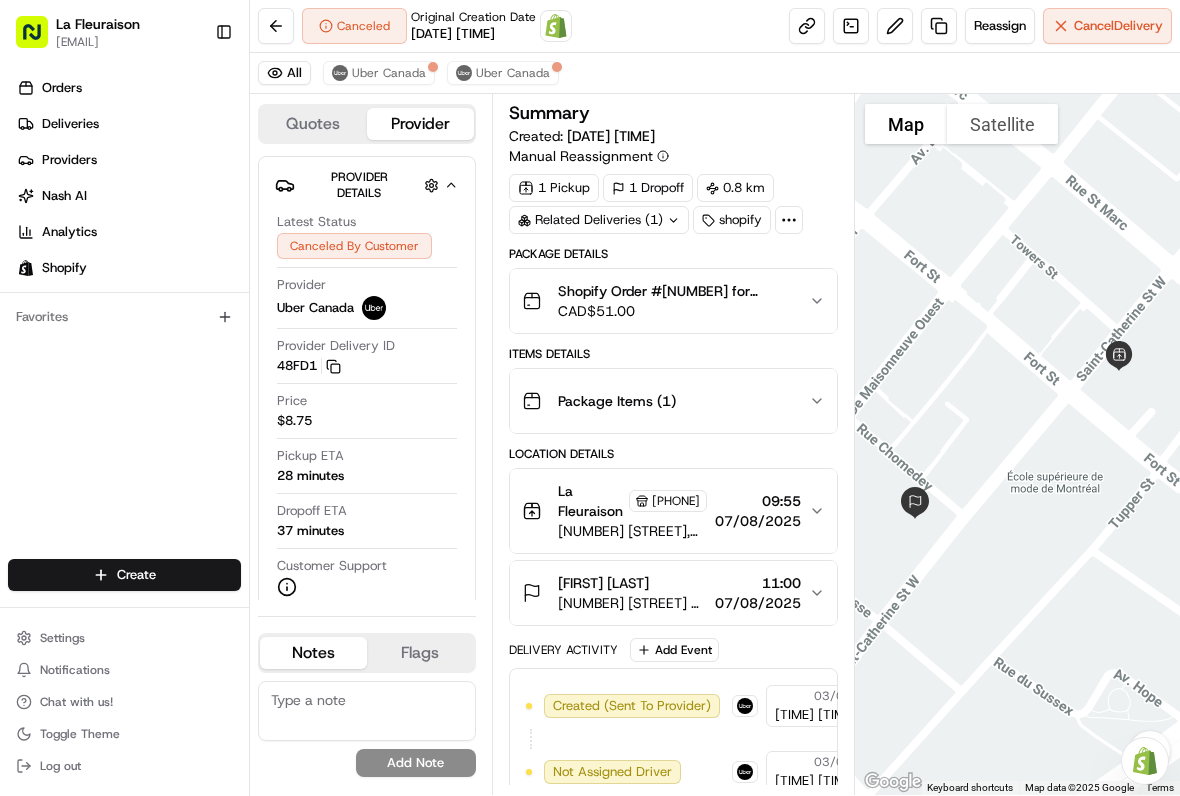 click on "Deliveries" at bounding box center [128, 124] 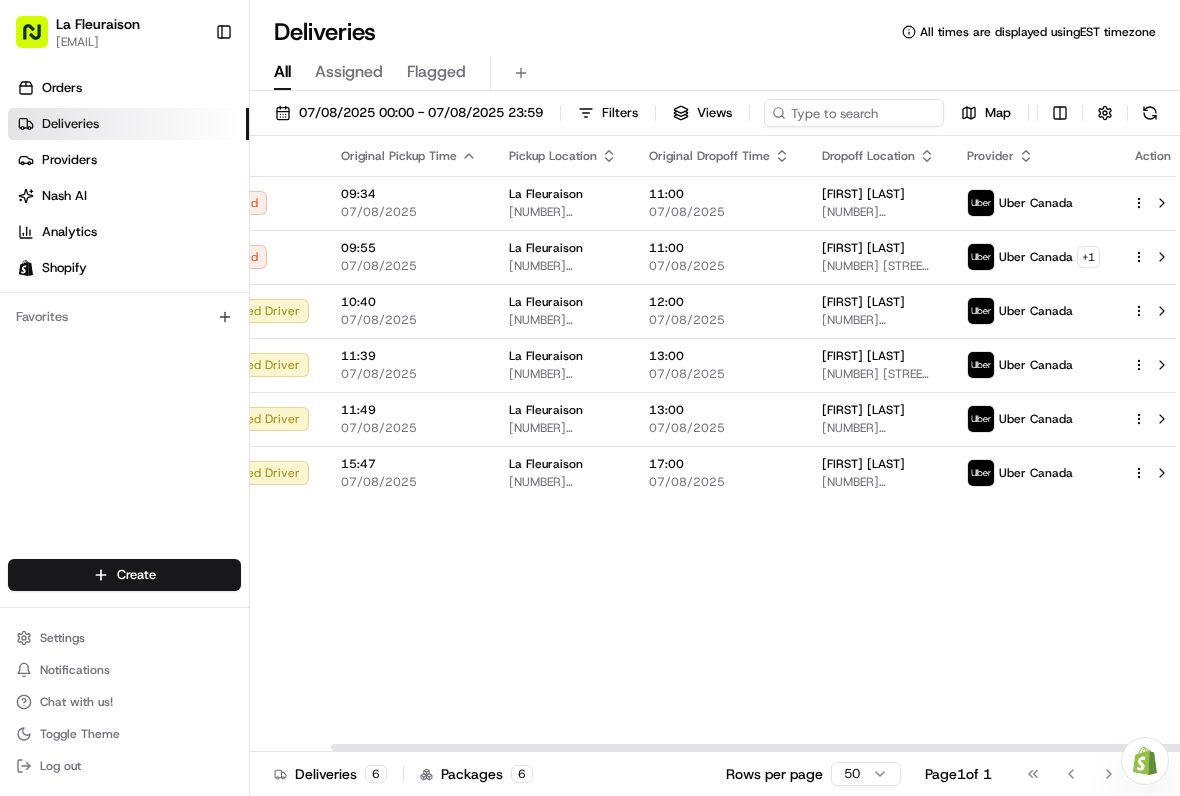 scroll, scrollTop: 0, scrollLeft: 87, axis: horizontal 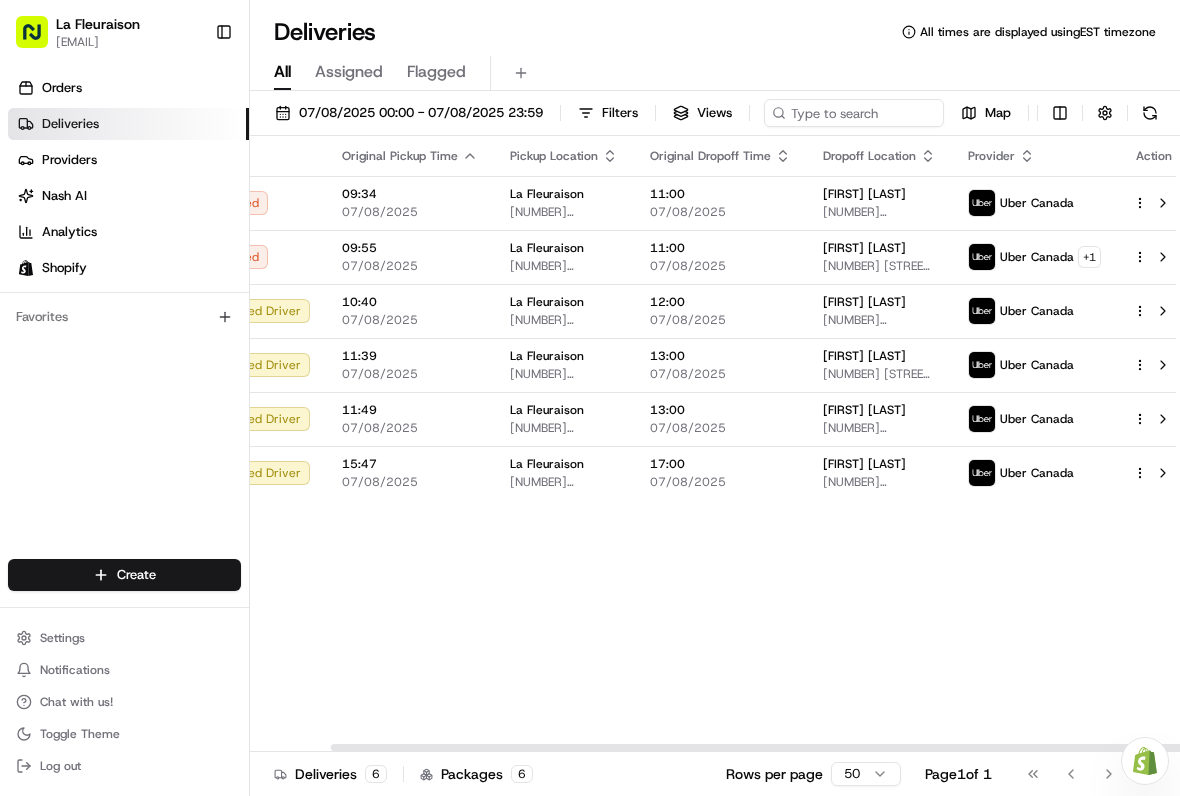 click at bounding box center (1163, 311) 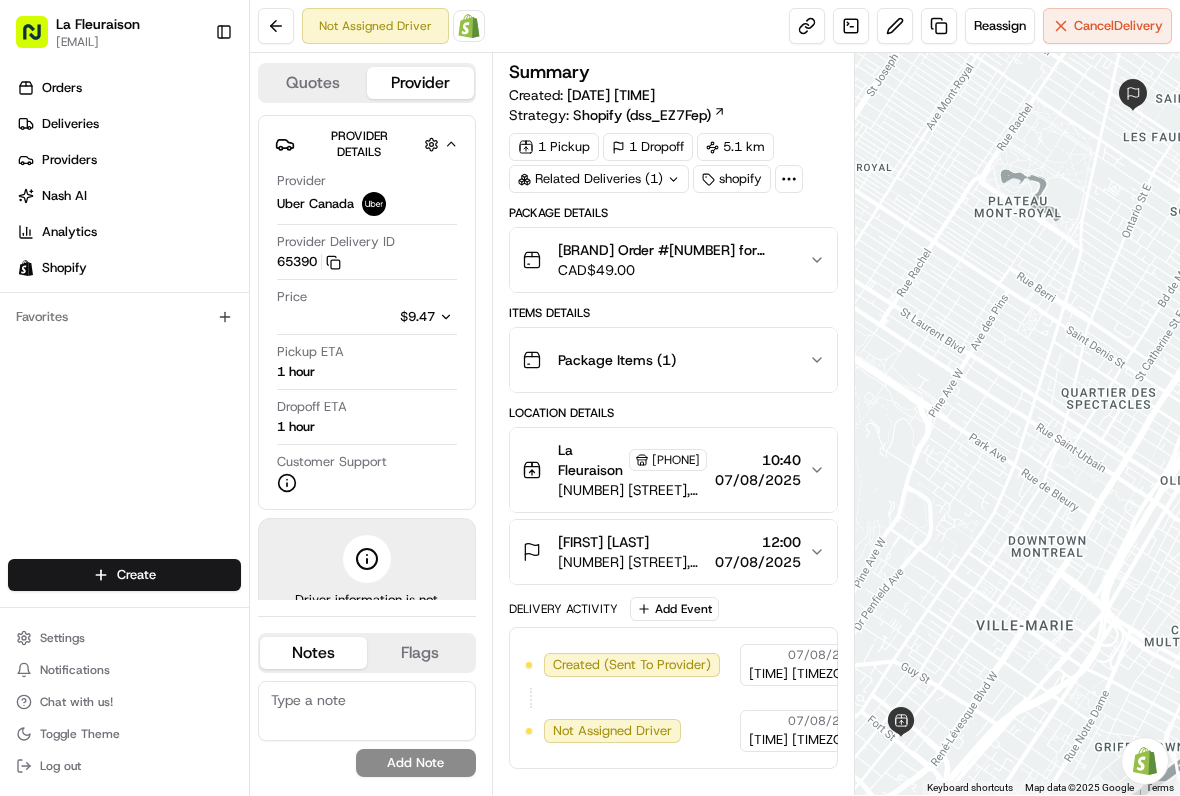scroll, scrollTop: 0, scrollLeft: 0, axis: both 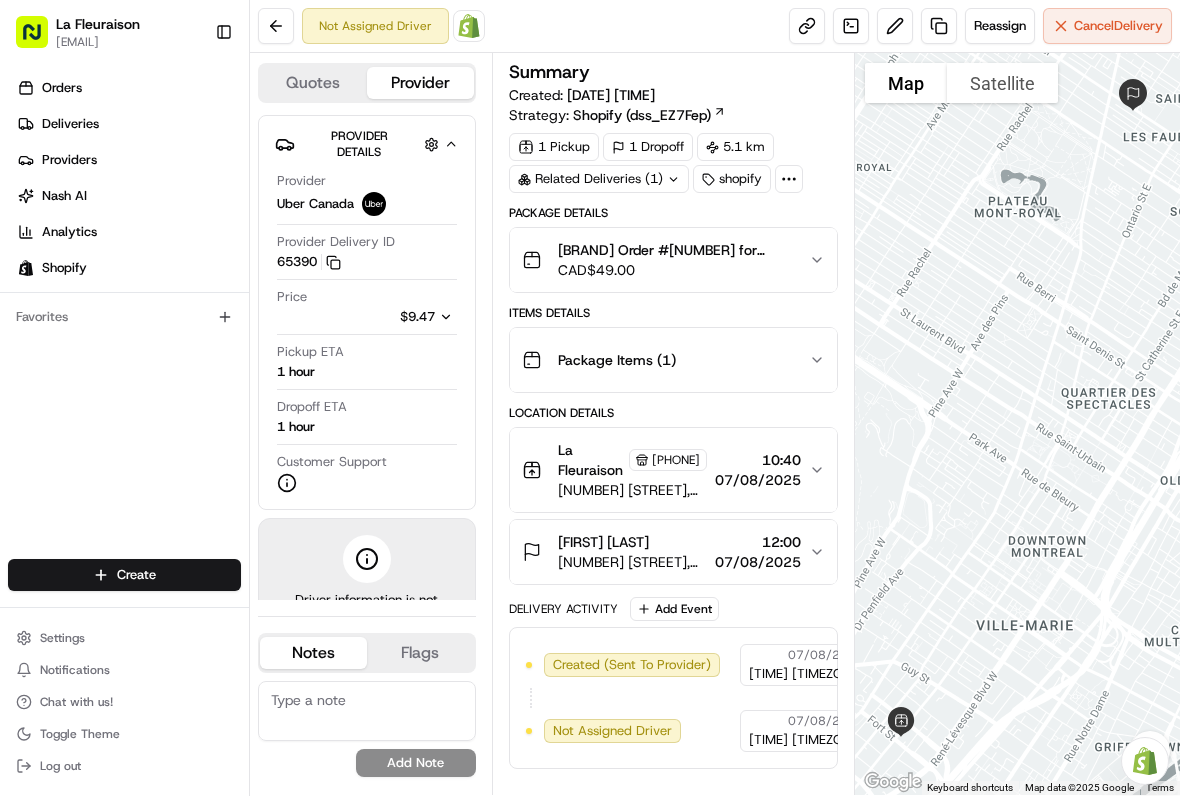 click on "Cancel  Delivery" at bounding box center [1118, 26] 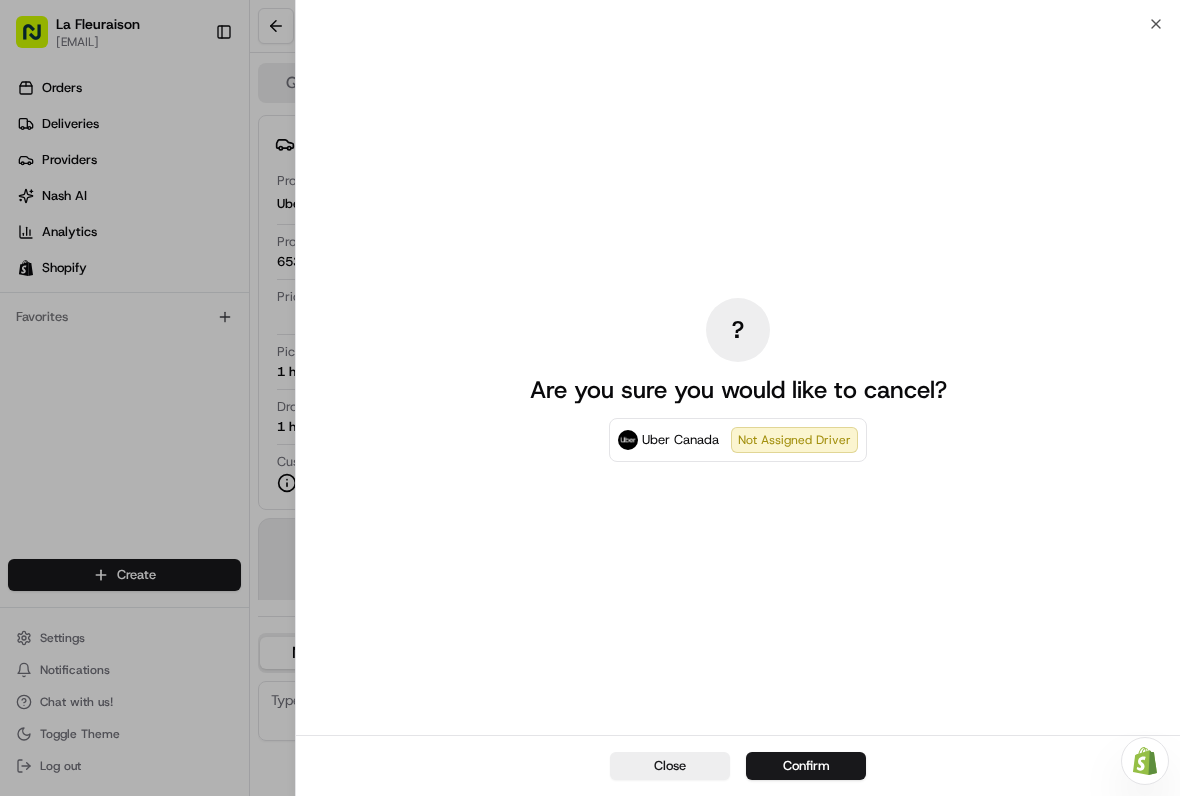 click on "Confirm" at bounding box center (806, 766) 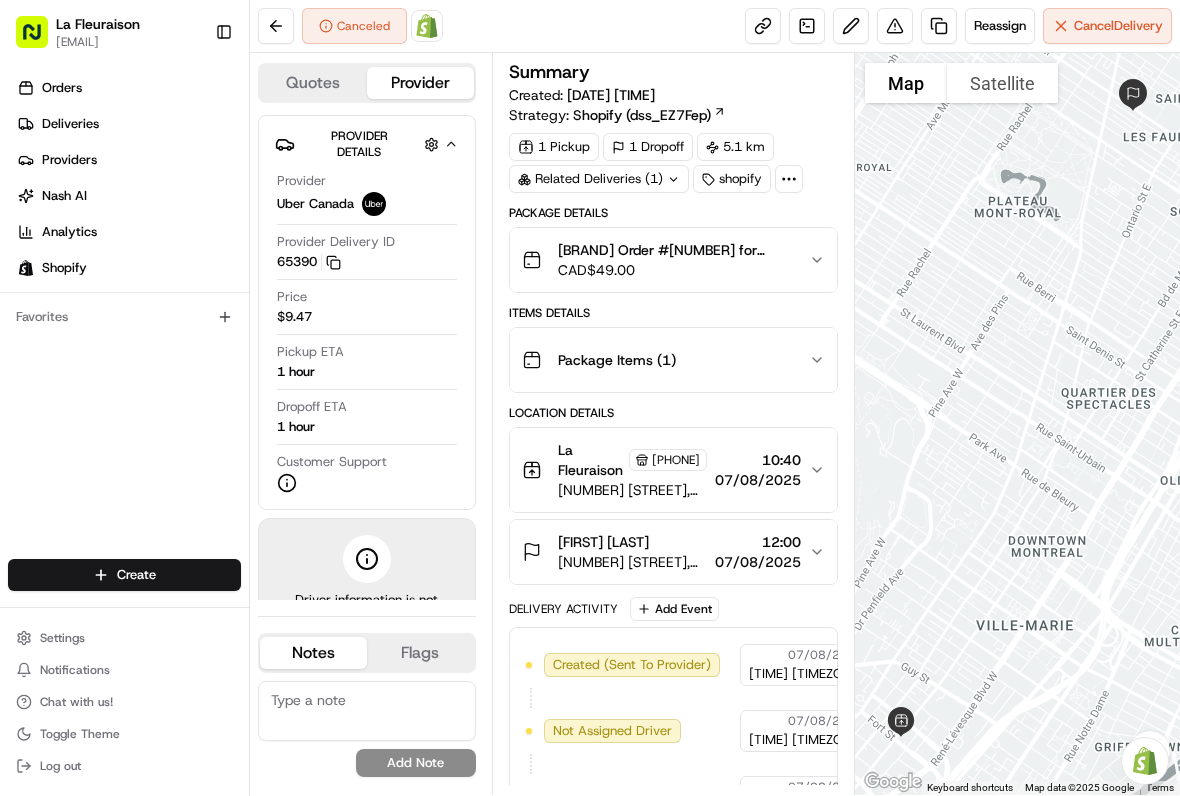 click on "Deliveries" at bounding box center (128, 124) 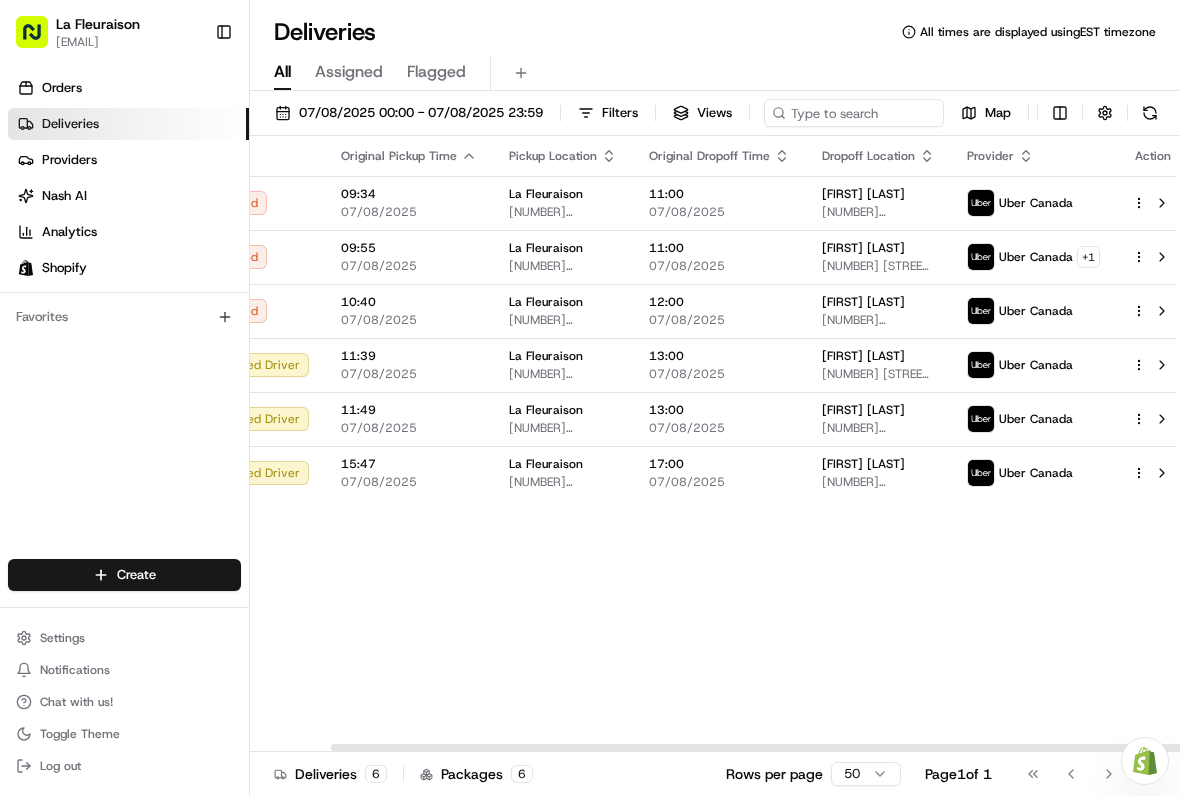 scroll, scrollTop: 0, scrollLeft: 87, axis: horizontal 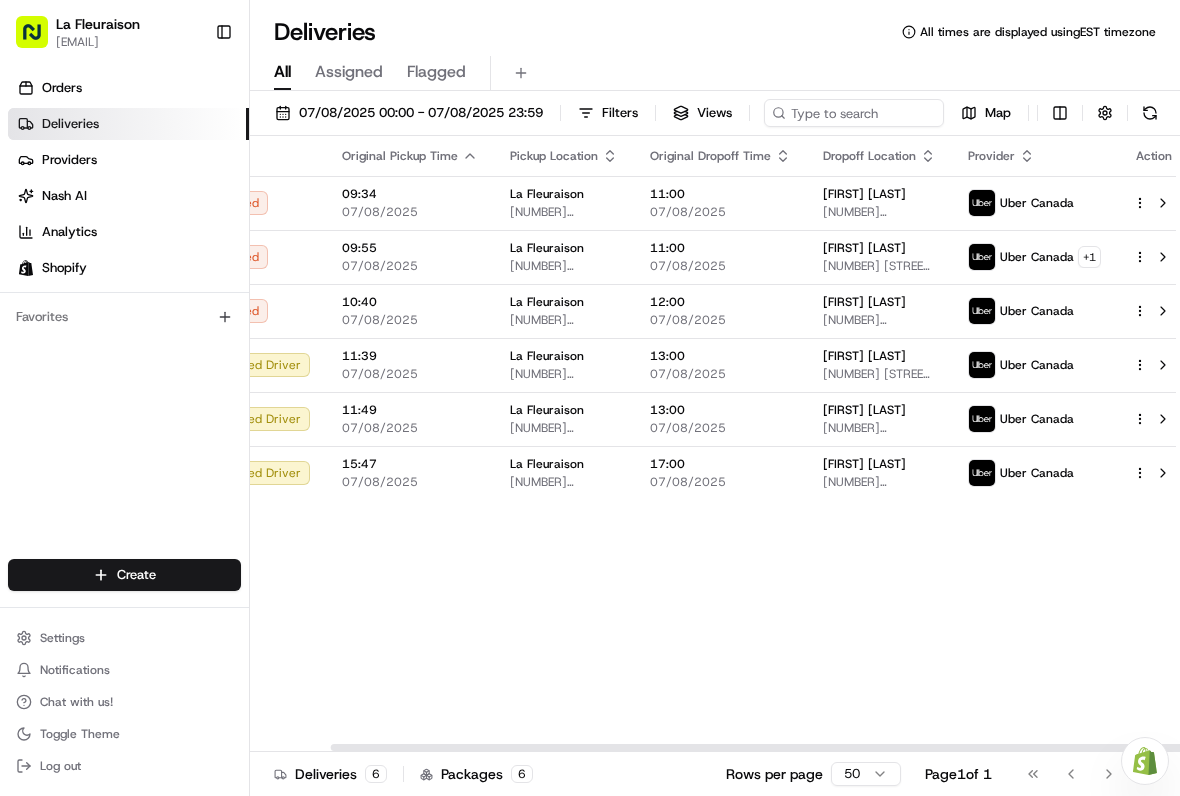 click at bounding box center [1163, 365] 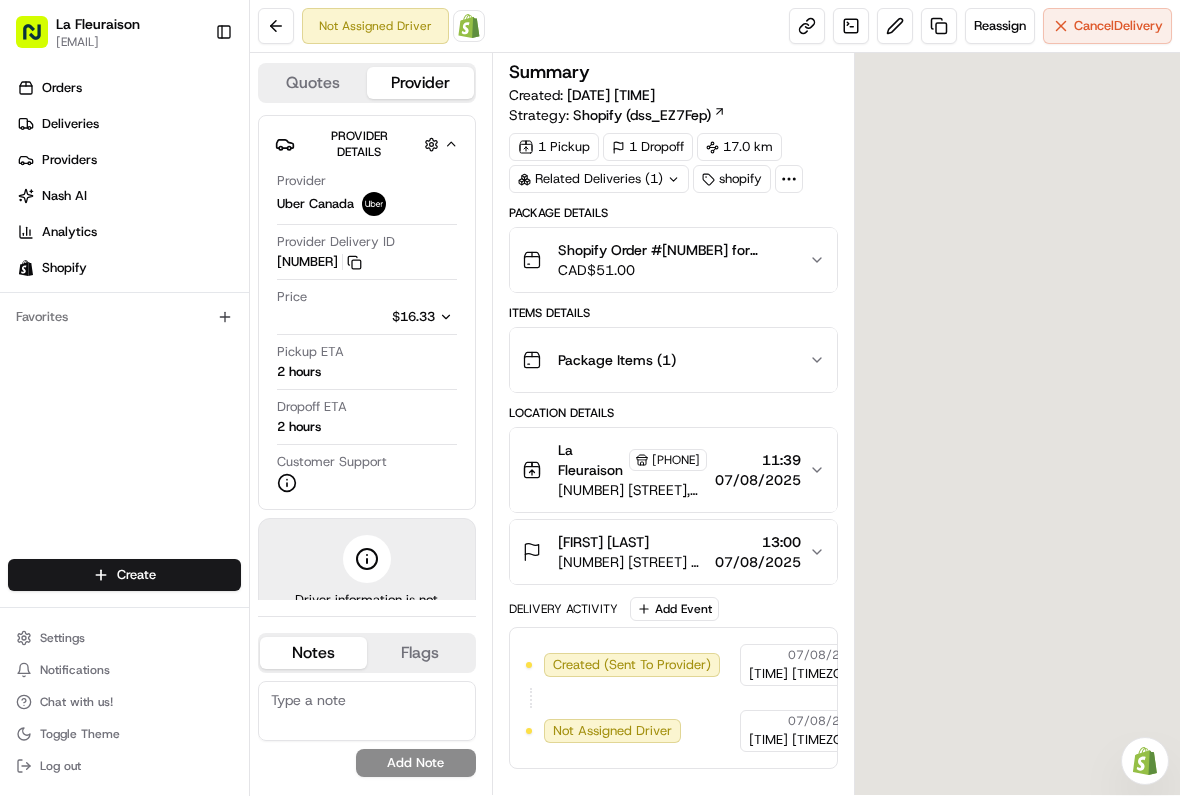 scroll, scrollTop: 0, scrollLeft: 0, axis: both 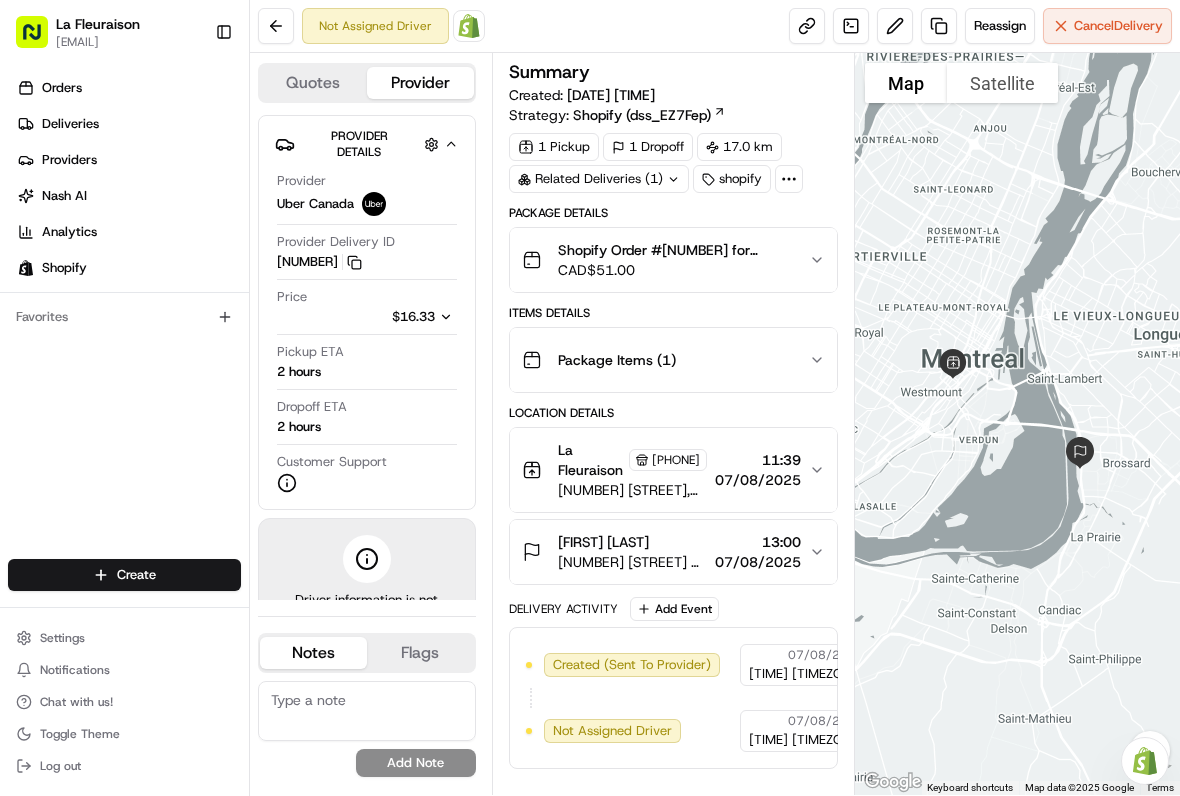 click on "Cancel  Delivery" at bounding box center [1118, 26] 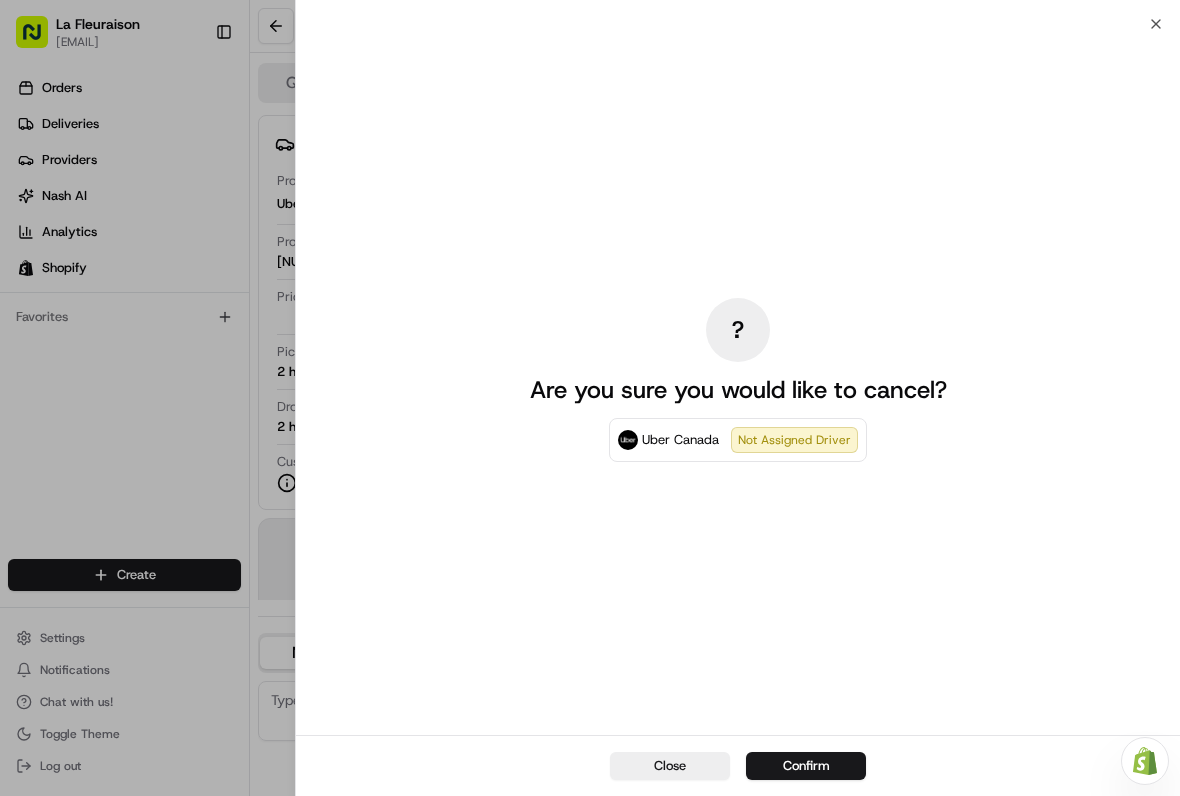 click on "Confirm" at bounding box center (806, 766) 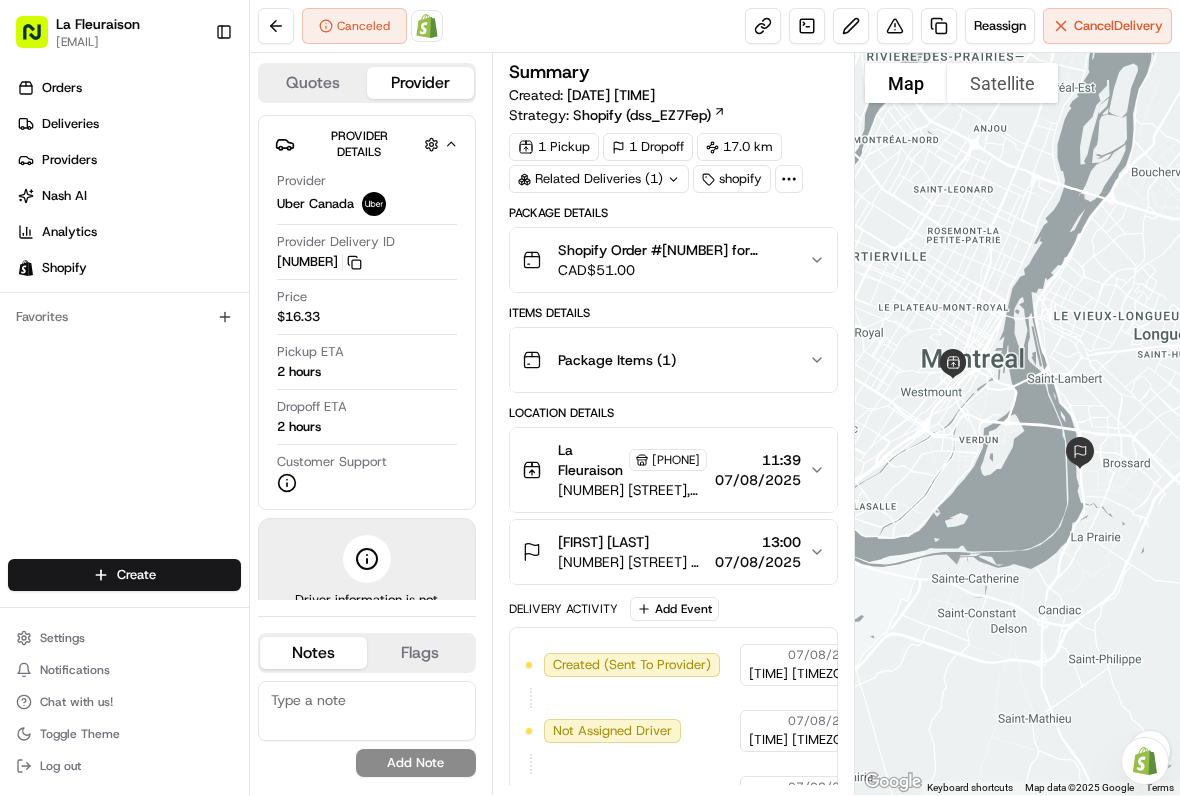 click on "Deliveries" at bounding box center [128, 124] 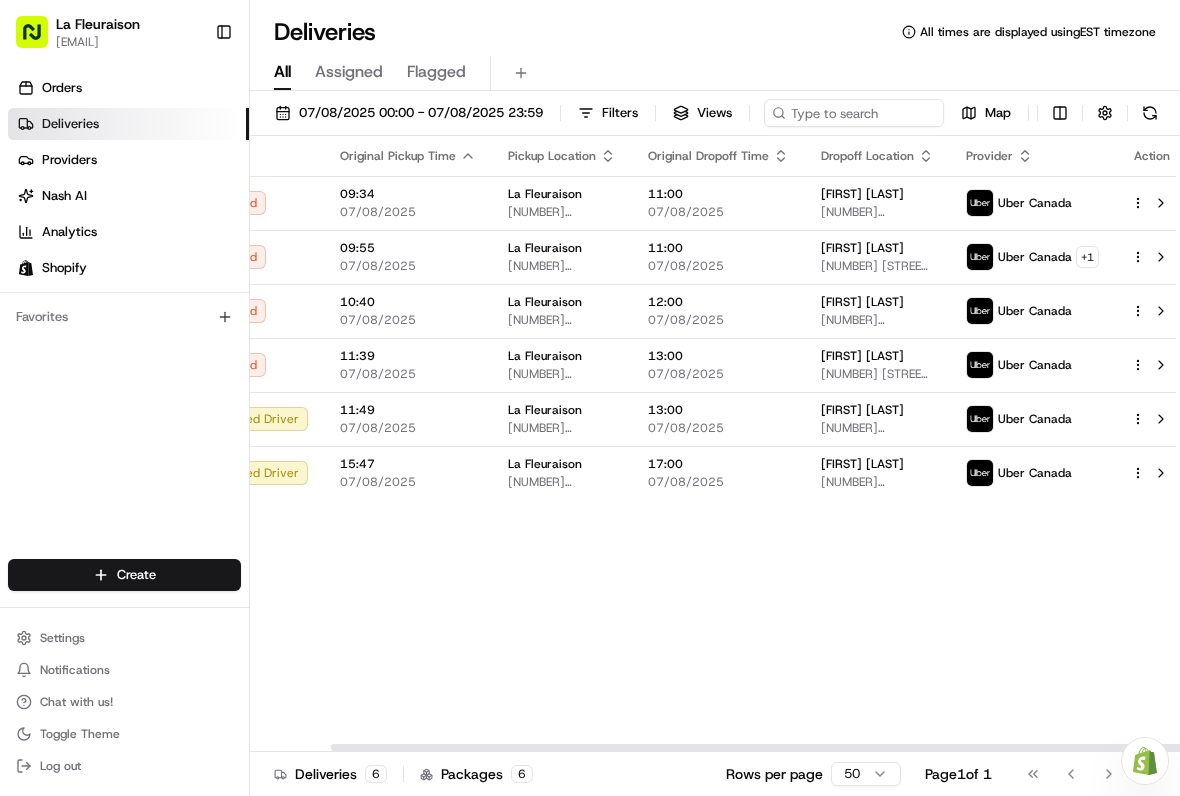 scroll, scrollTop: 0, scrollLeft: 87, axis: horizontal 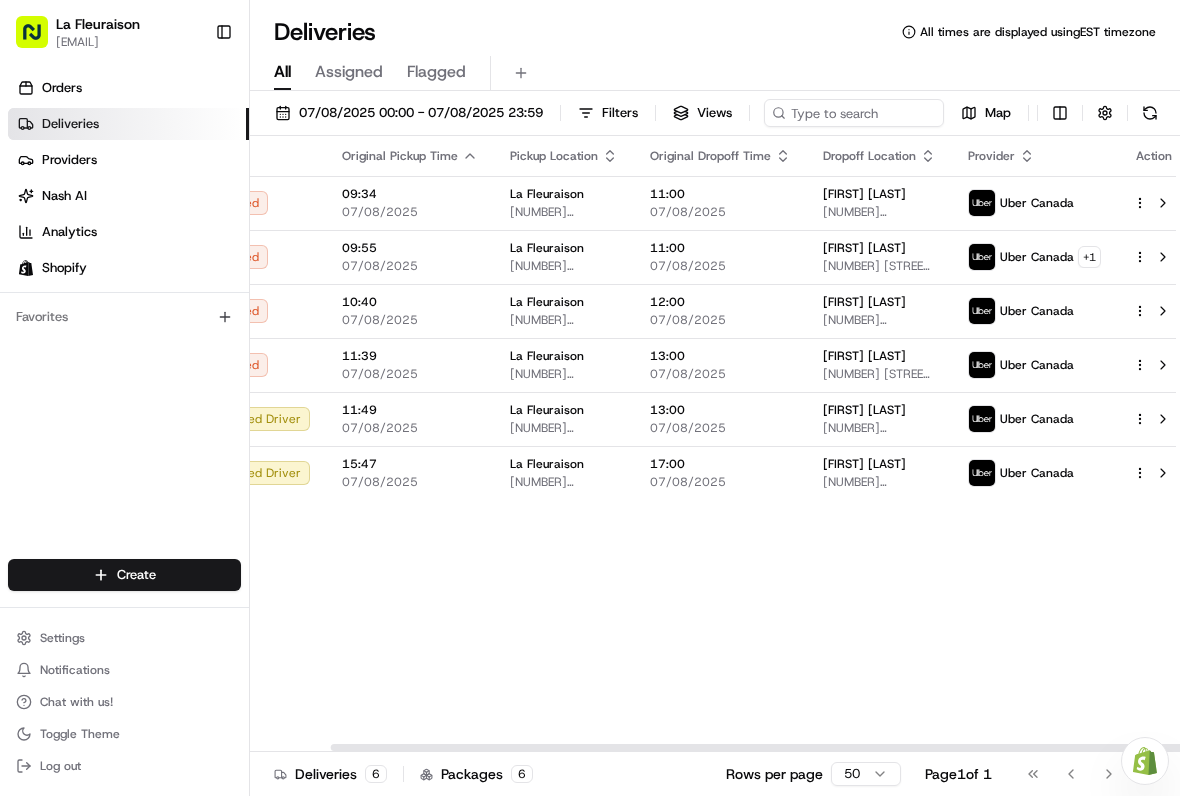 click at bounding box center [1163, 419] 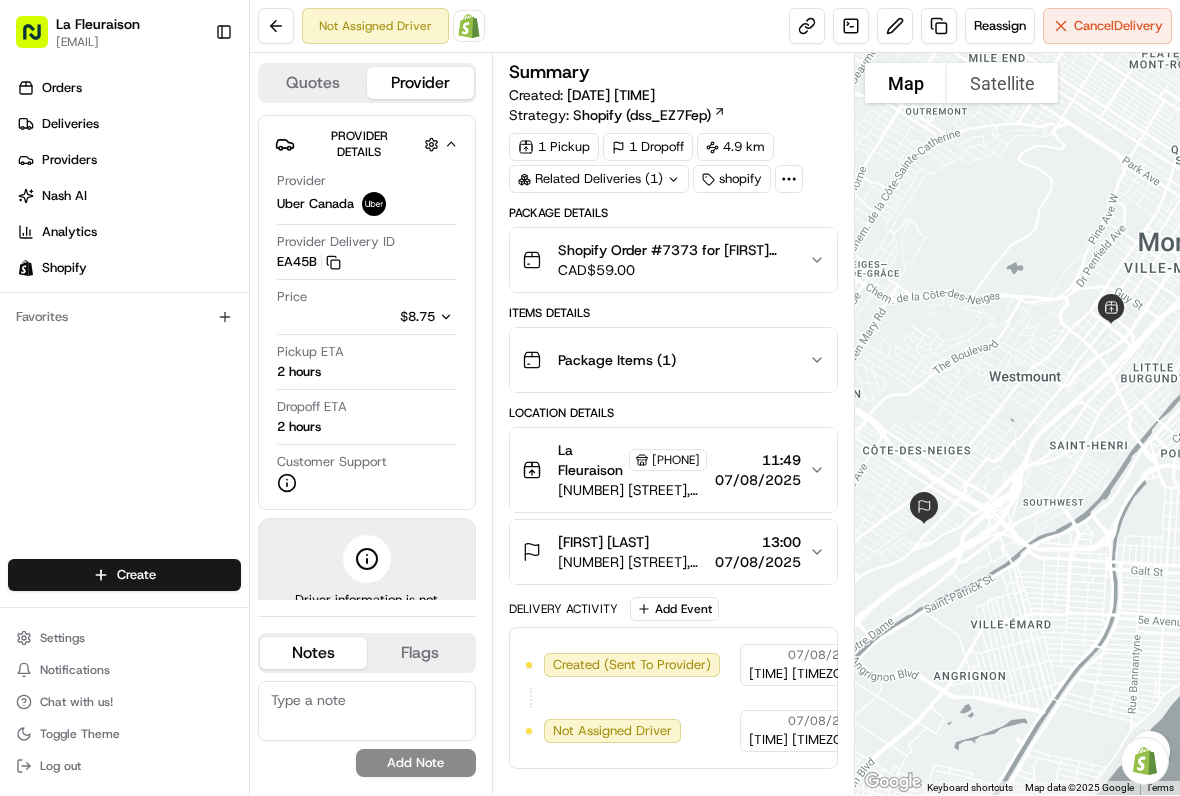 scroll, scrollTop: 0, scrollLeft: 0, axis: both 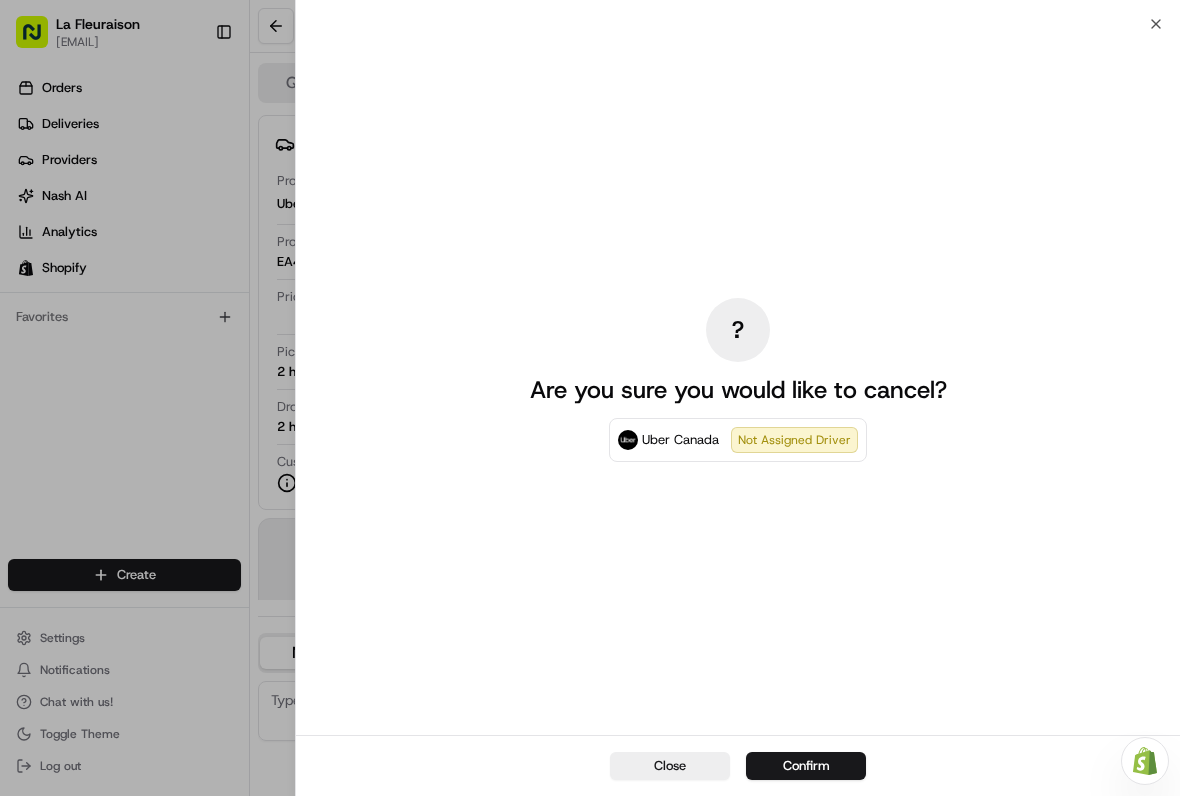 click on "Confirm" at bounding box center [806, 766] 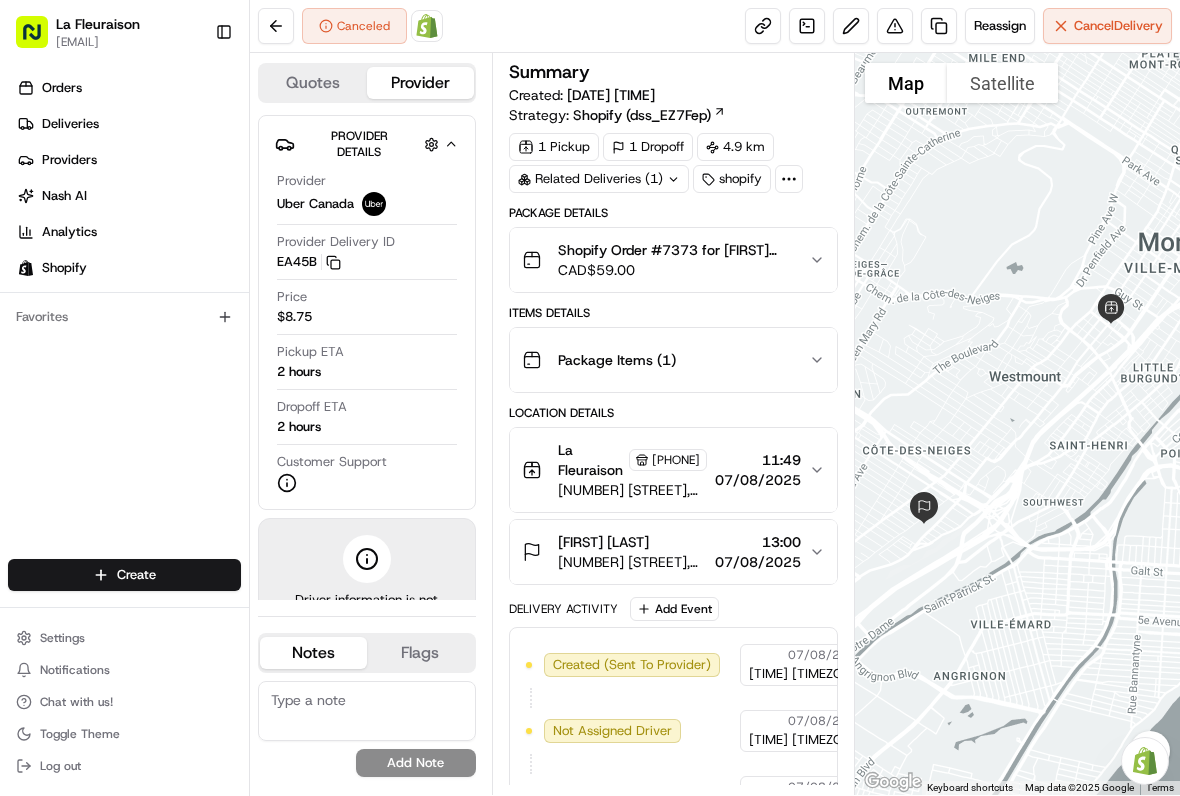 click on "Deliveries" at bounding box center [128, 124] 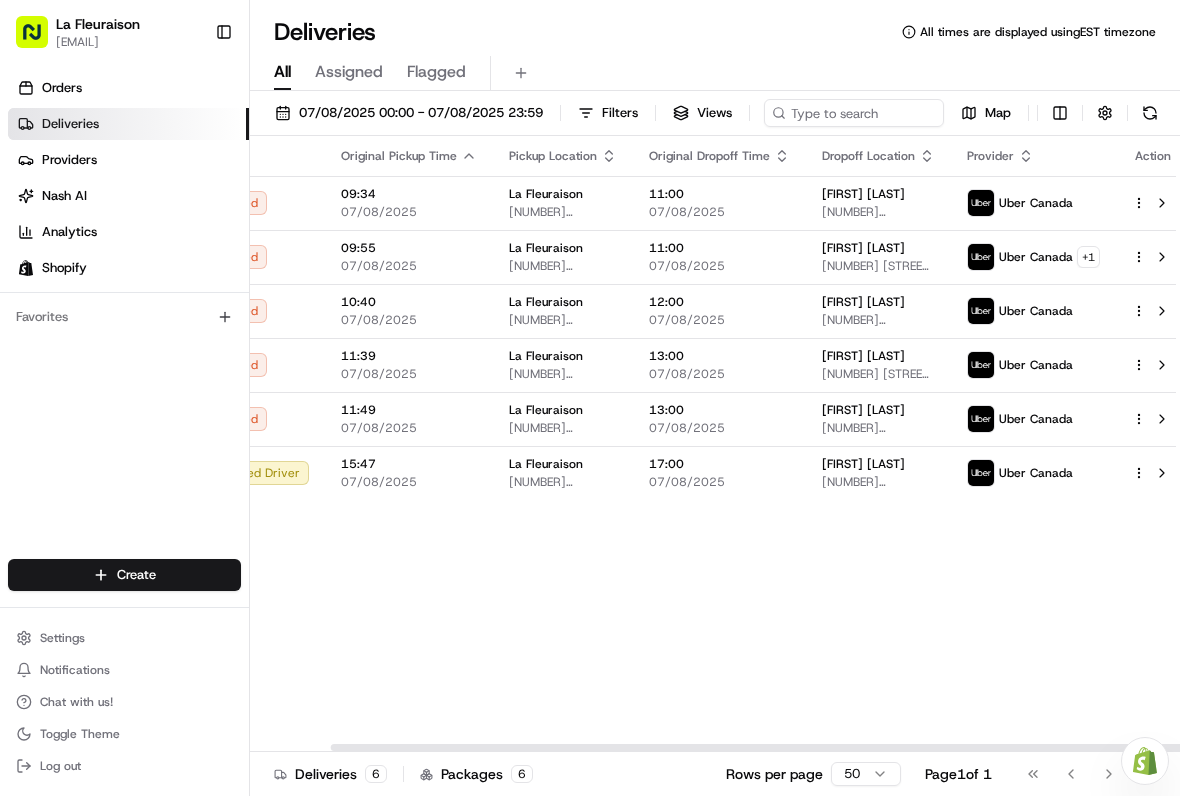scroll, scrollTop: 0, scrollLeft: 87, axis: horizontal 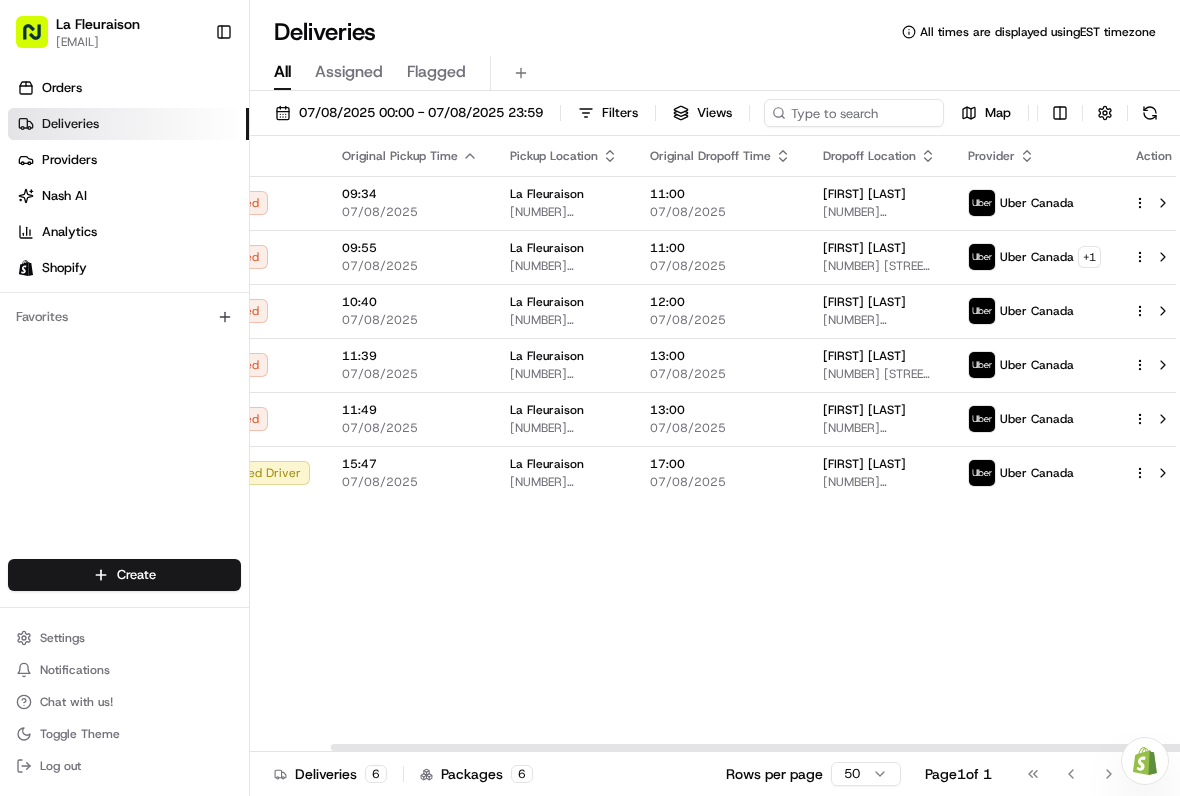 click at bounding box center (1163, 473) 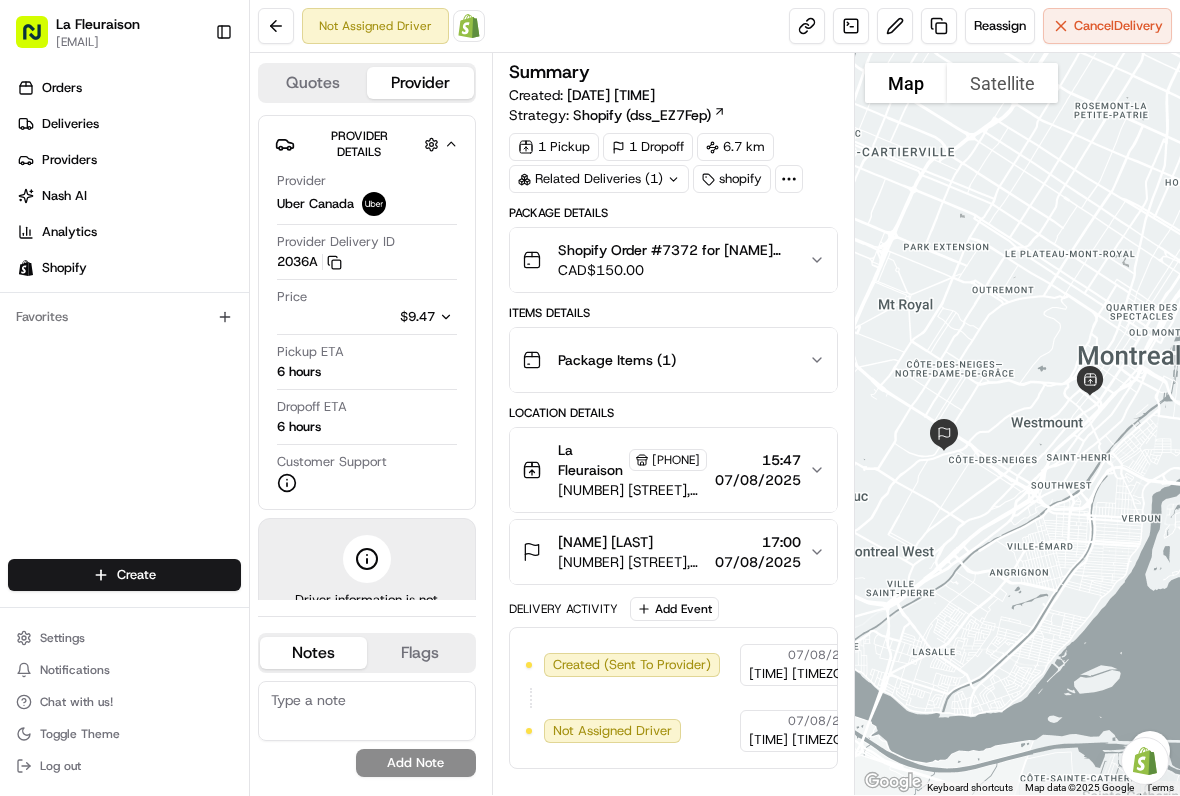 scroll, scrollTop: 0, scrollLeft: 0, axis: both 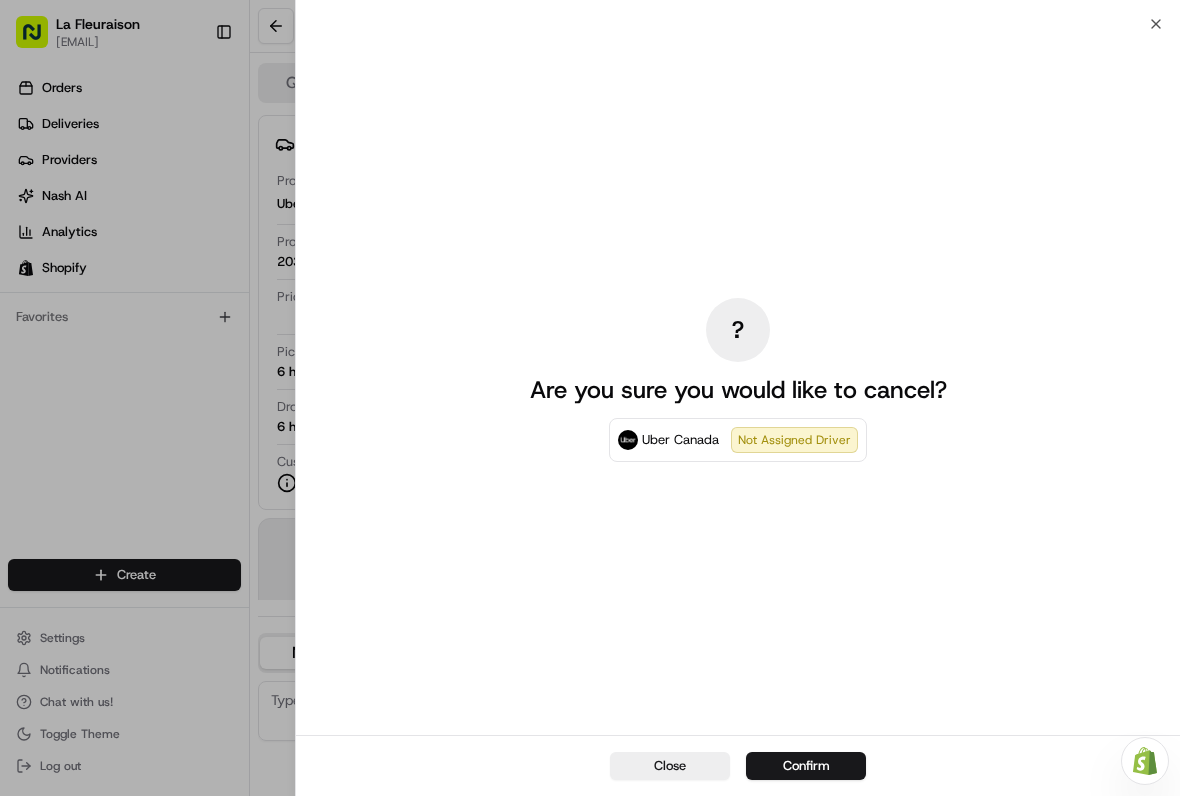 click on "Confirm" at bounding box center (806, 766) 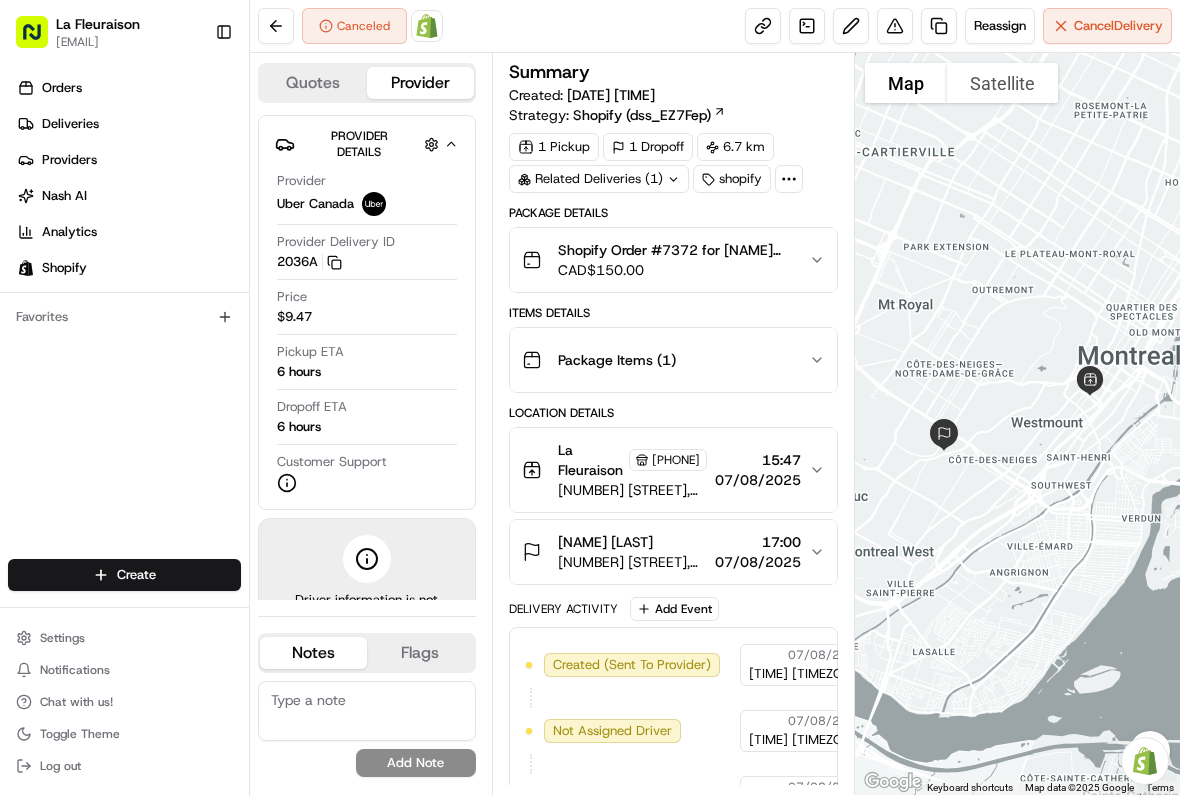 click on "Deliveries" at bounding box center (128, 124) 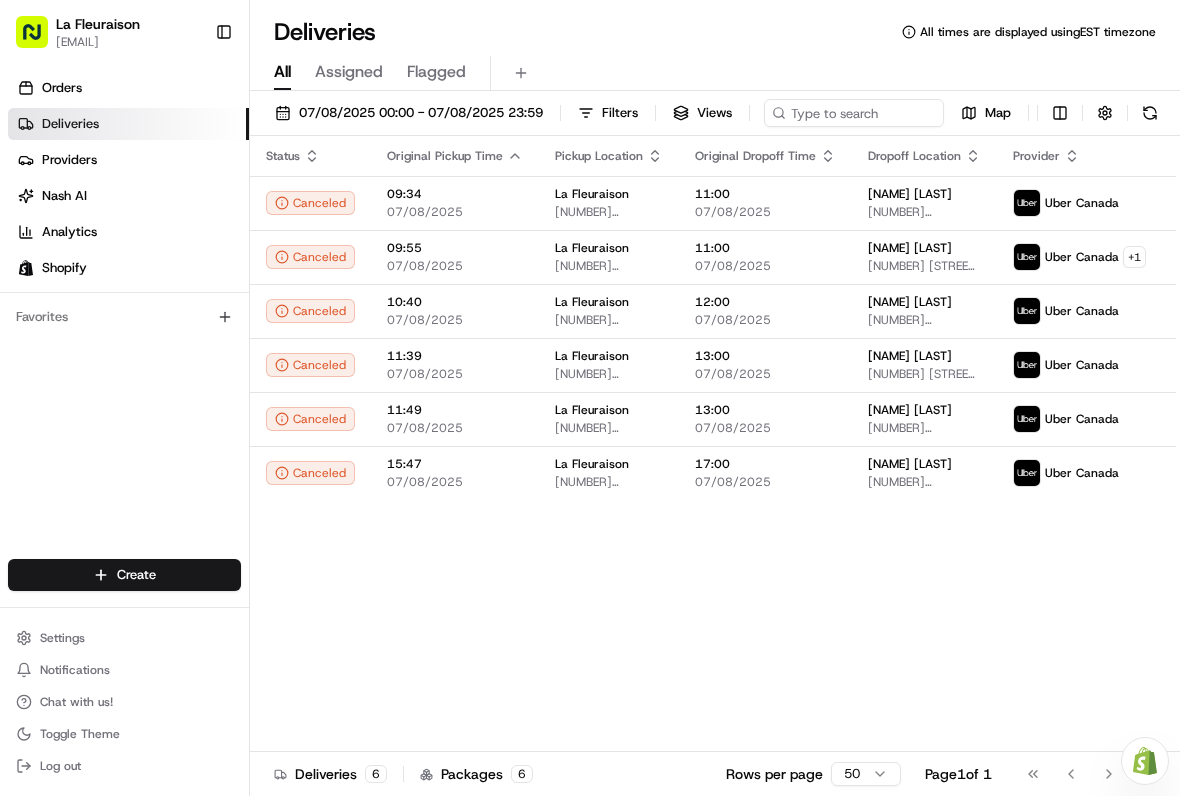 scroll, scrollTop: 0, scrollLeft: 0, axis: both 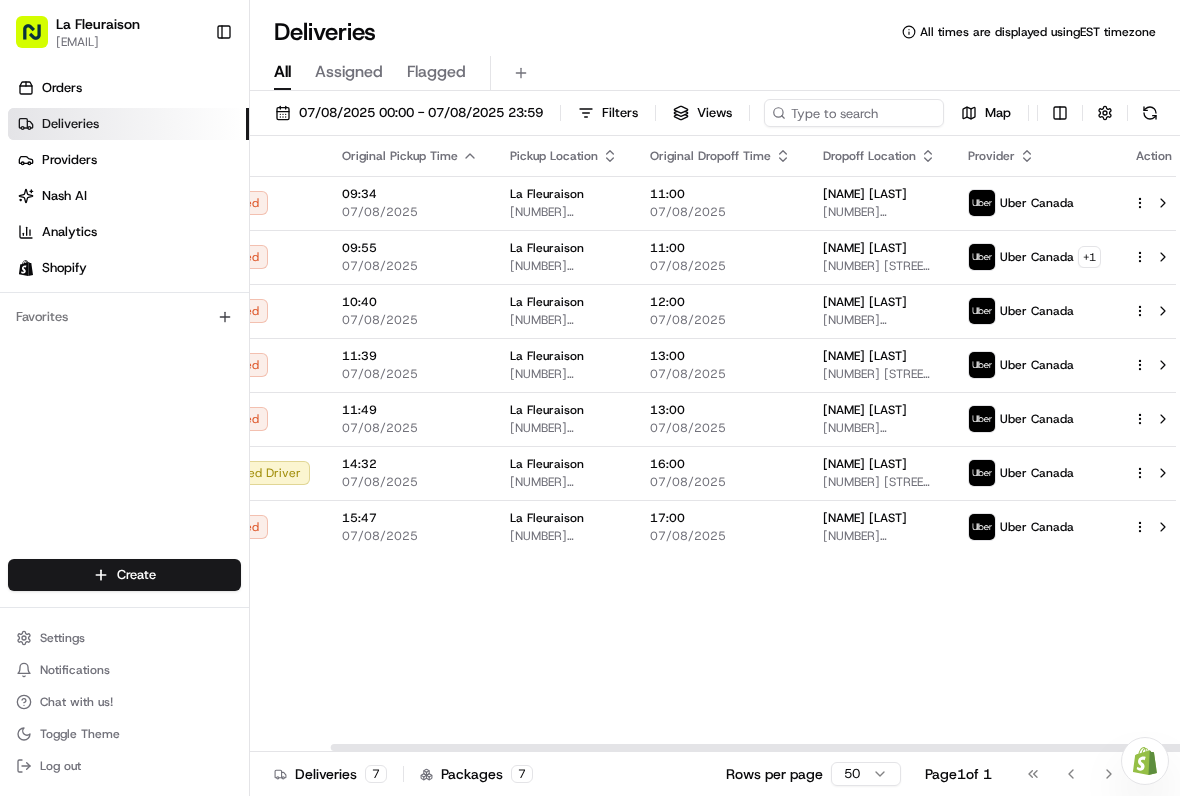 click at bounding box center [1163, 473] 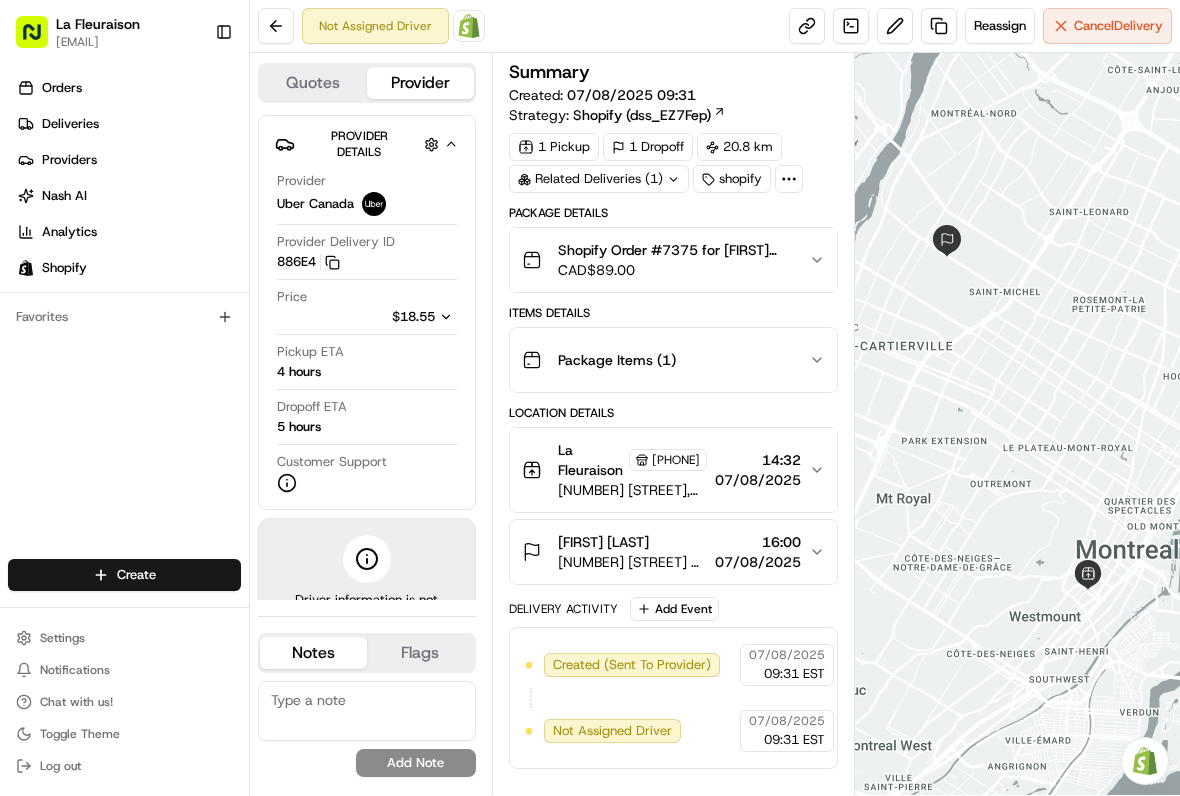 scroll, scrollTop: 0, scrollLeft: 0, axis: both 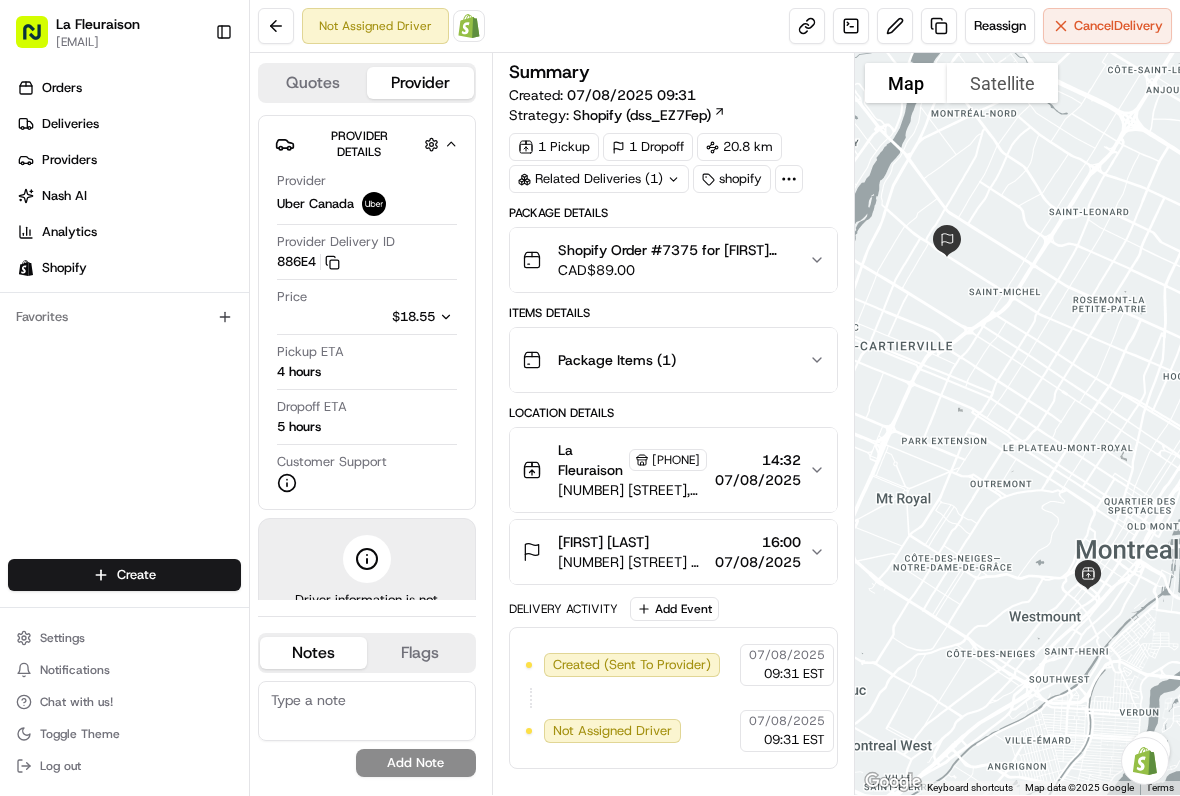 click on "Cancel  Delivery" at bounding box center [1118, 26] 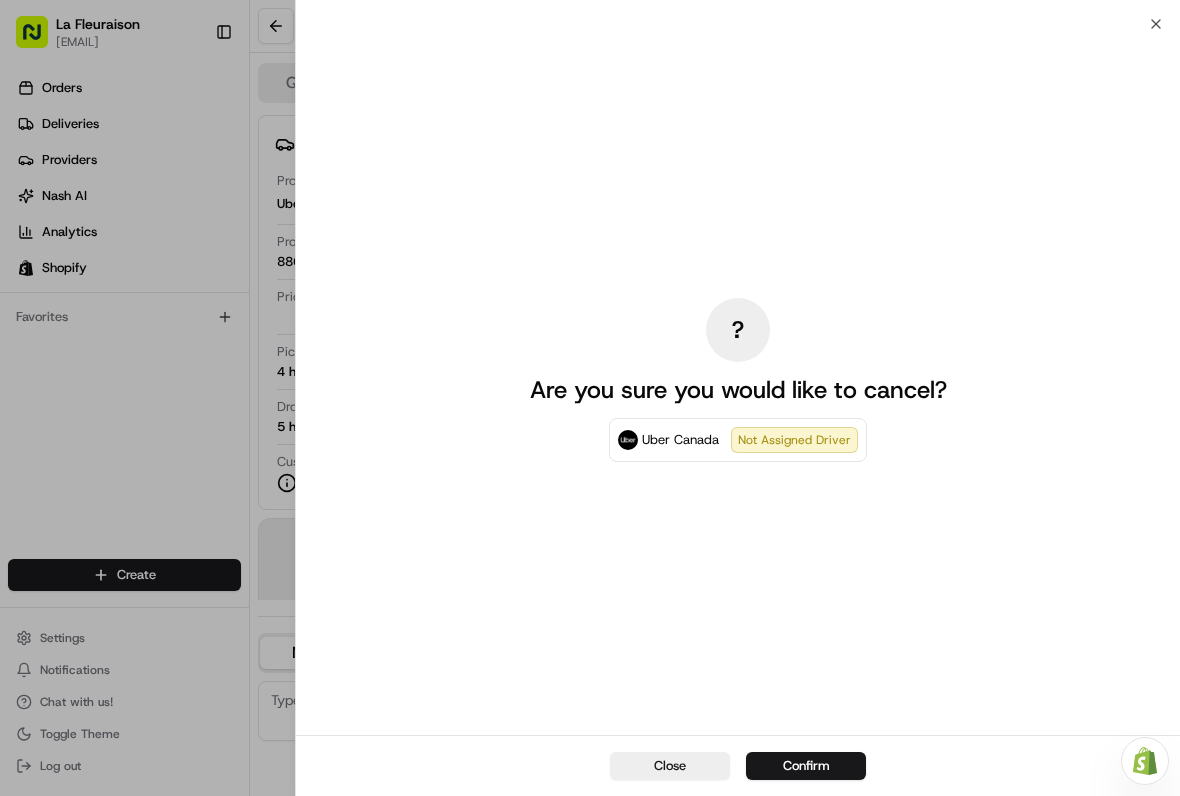 click on "Confirm" at bounding box center (806, 766) 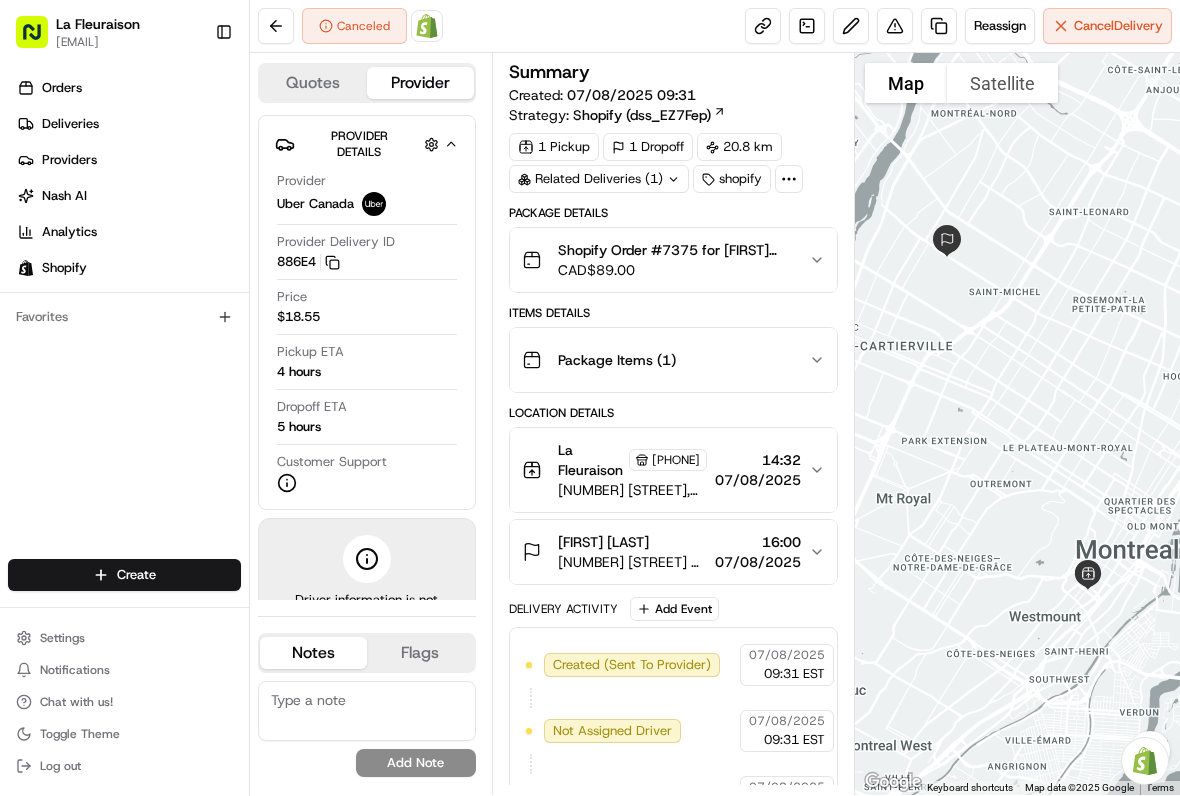 scroll, scrollTop: 0, scrollLeft: 0, axis: both 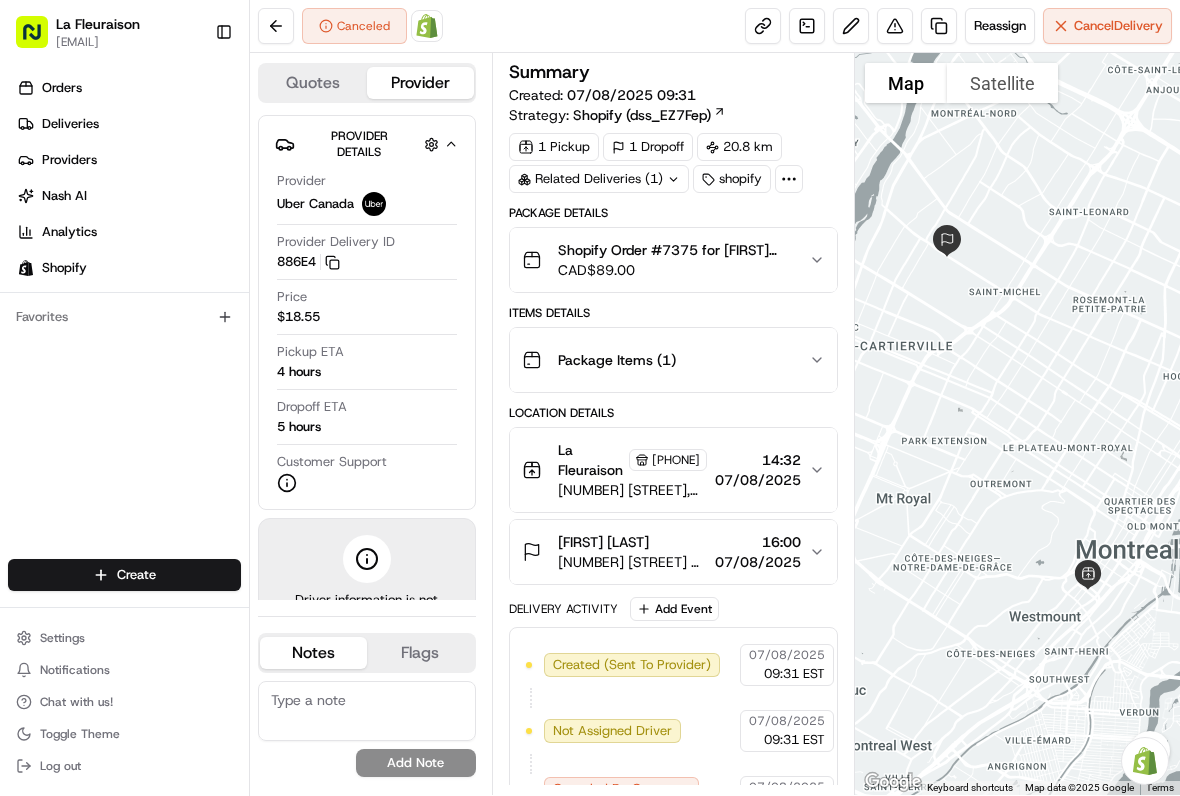 click on "Deliveries" at bounding box center (128, 124) 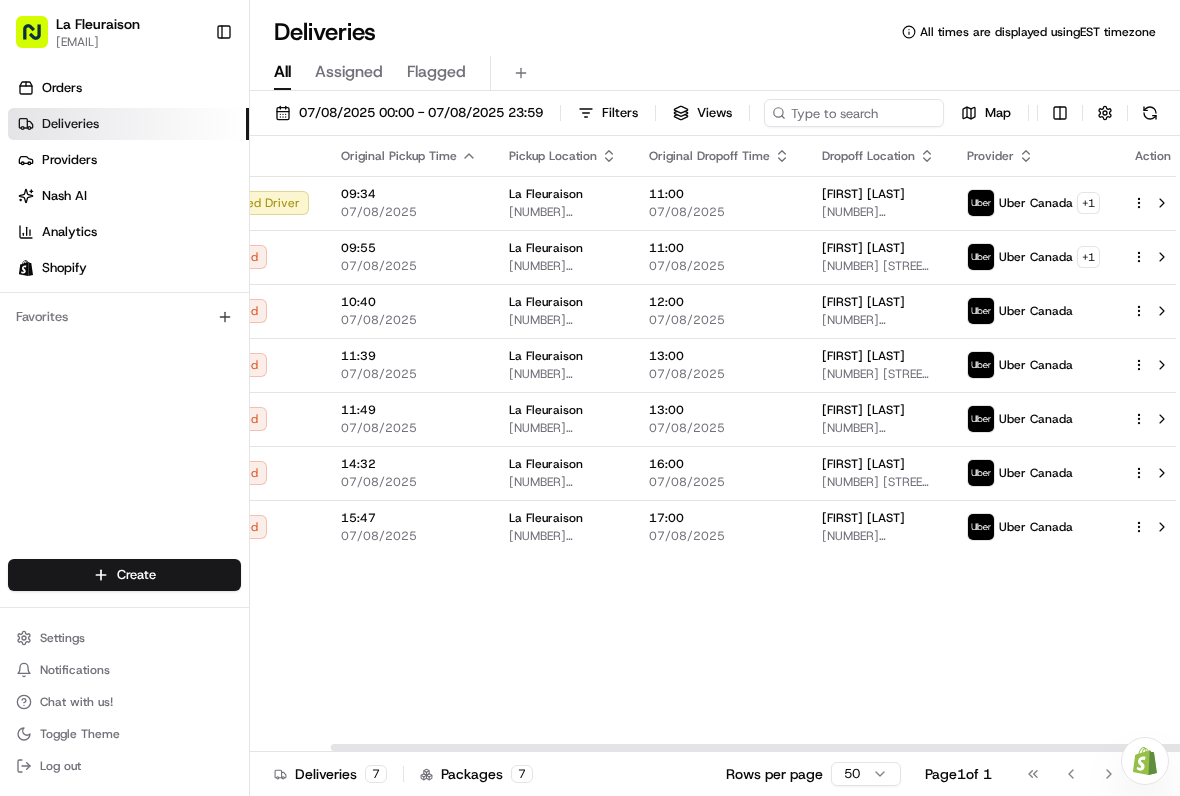 scroll, scrollTop: 0, scrollLeft: 87, axis: horizontal 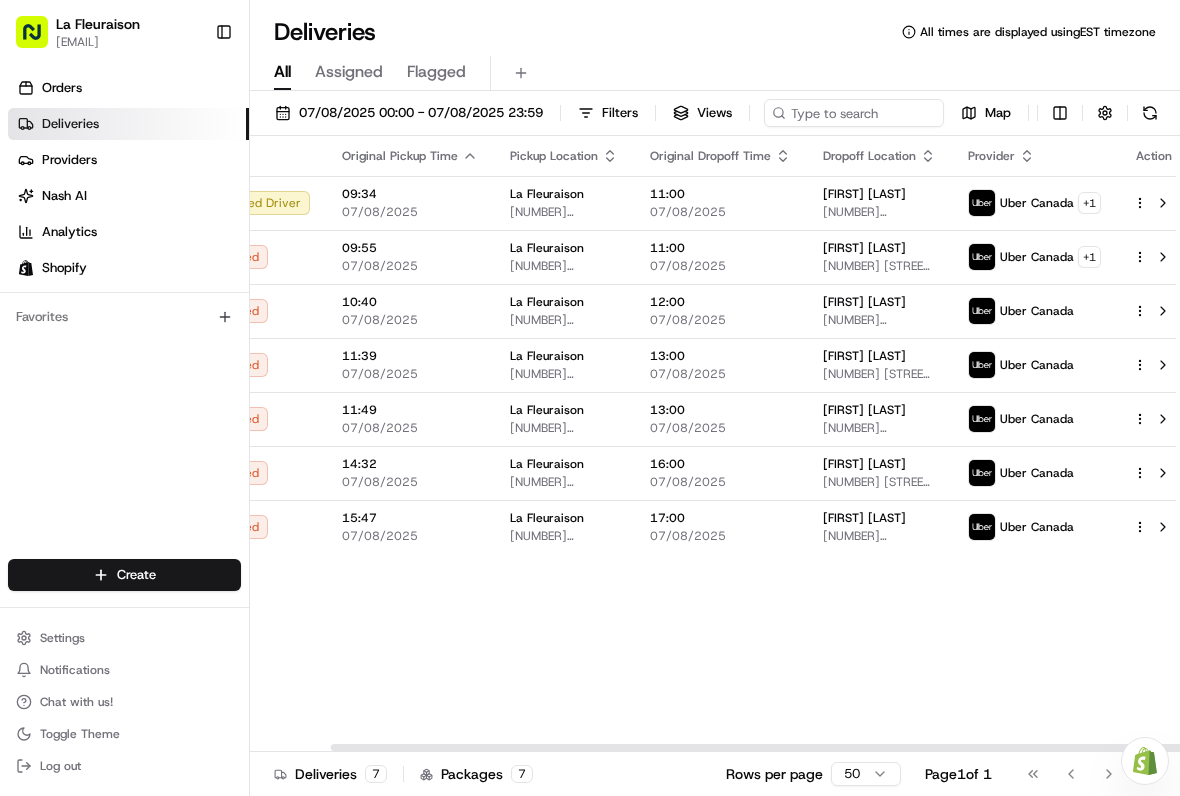 click at bounding box center [1154, 203] 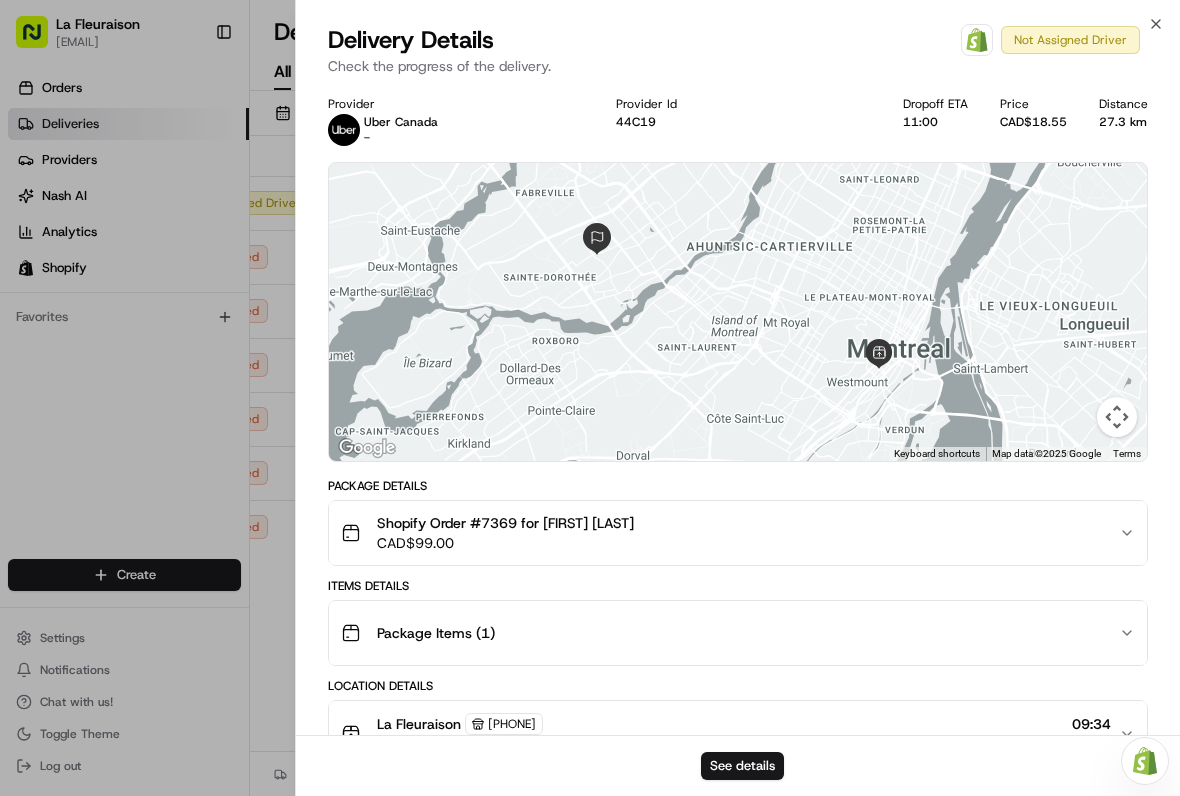 click on "Close Delivery Details Open Order in Shopify Not Assigned Driver Check the progress of the delivery. Provider Uber Canada - Provider Id 44C19 Dropoff ETA 11:00 Price CAD$18.55 Distance 27.3 km To navigate the map with touch gestures double-tap and hold your finger on the map, then drag the map. ← Move left → Move right ↑ Move up ↓ Move down + Zoom in - Zoom out Home Jump left by 75% End Jump right by 75% Page Up Jump up by 75% Page Down Jump down by 75% Keyboard shortcuts Map Data Map data ©2025 Google Map data ©2025 Google 2 km  Click to toggle between metric and imperial units Terms Report a map error Package Details Shopify Order #7369 for Jack Kalfayan CAD$ 99.00 Items Details Package Items ( 1 ) Location Details La Fleuraison 52811104415 1970 Rue Sainte-Catherine, Montréal, QC H3H 1M4, CA 09:34 07/08/2025 Jack Kalfayan 4562 Rue Dutrisac, Laval, QC H7W 5M5, Canada 11:00 07/08/2025 Delivery Activity Add Event Created (Sent To Provider) Uber Canada 07/08/2025 09:50 EST Not Assigned Driver" at bounding box center (737, 398) 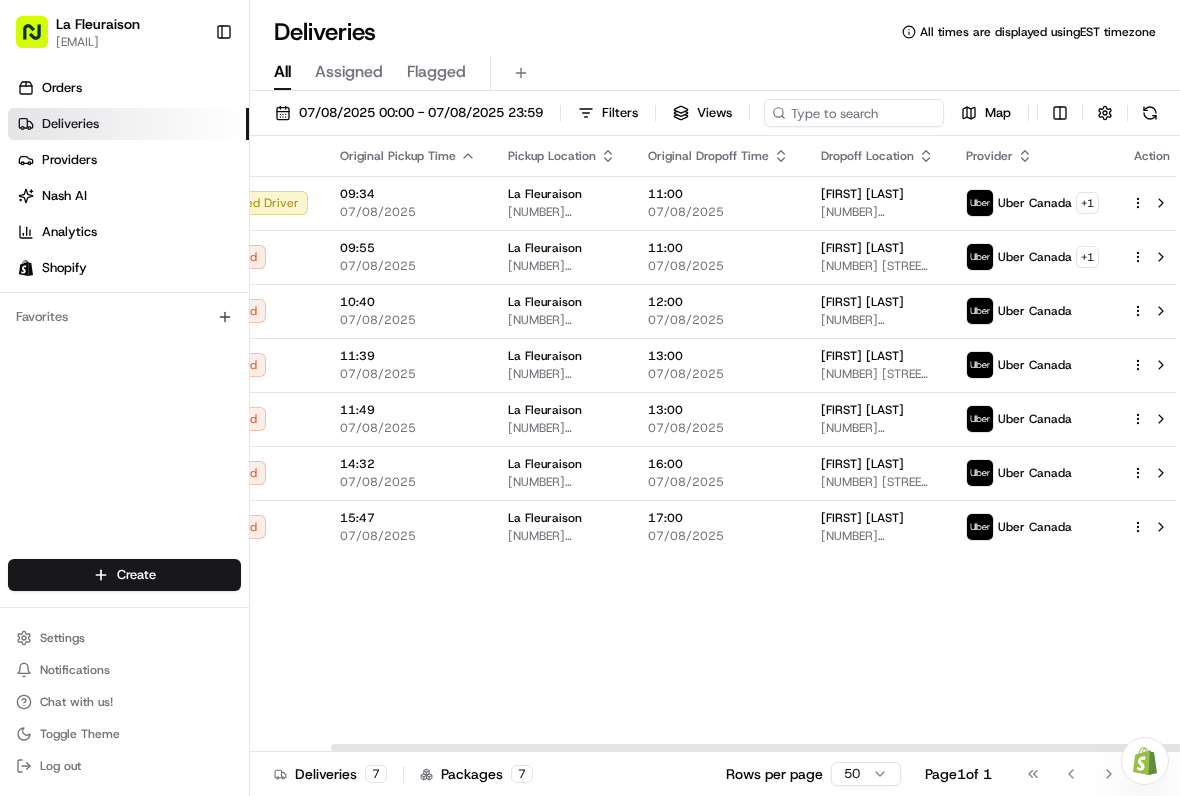 scroll, scrollTop: 0, scrollLeft: 87, axis: horizontal 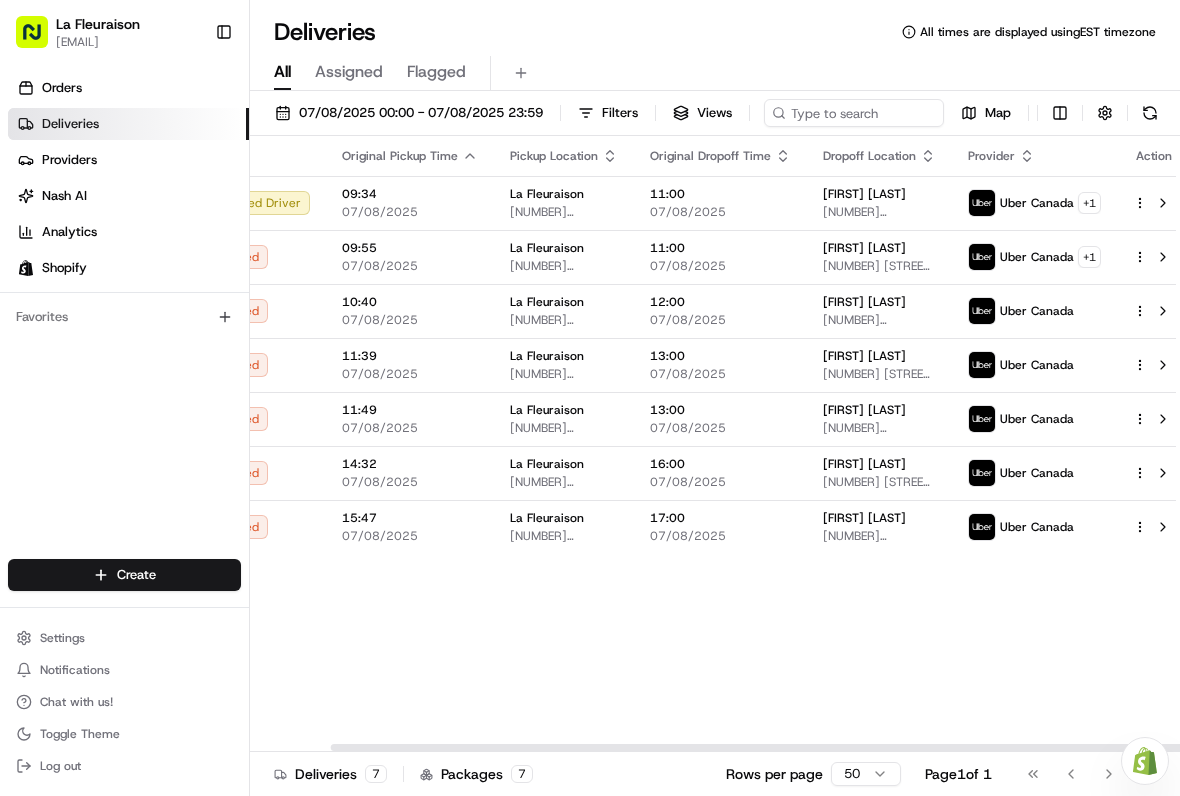click at bounding box center (1163, 203) 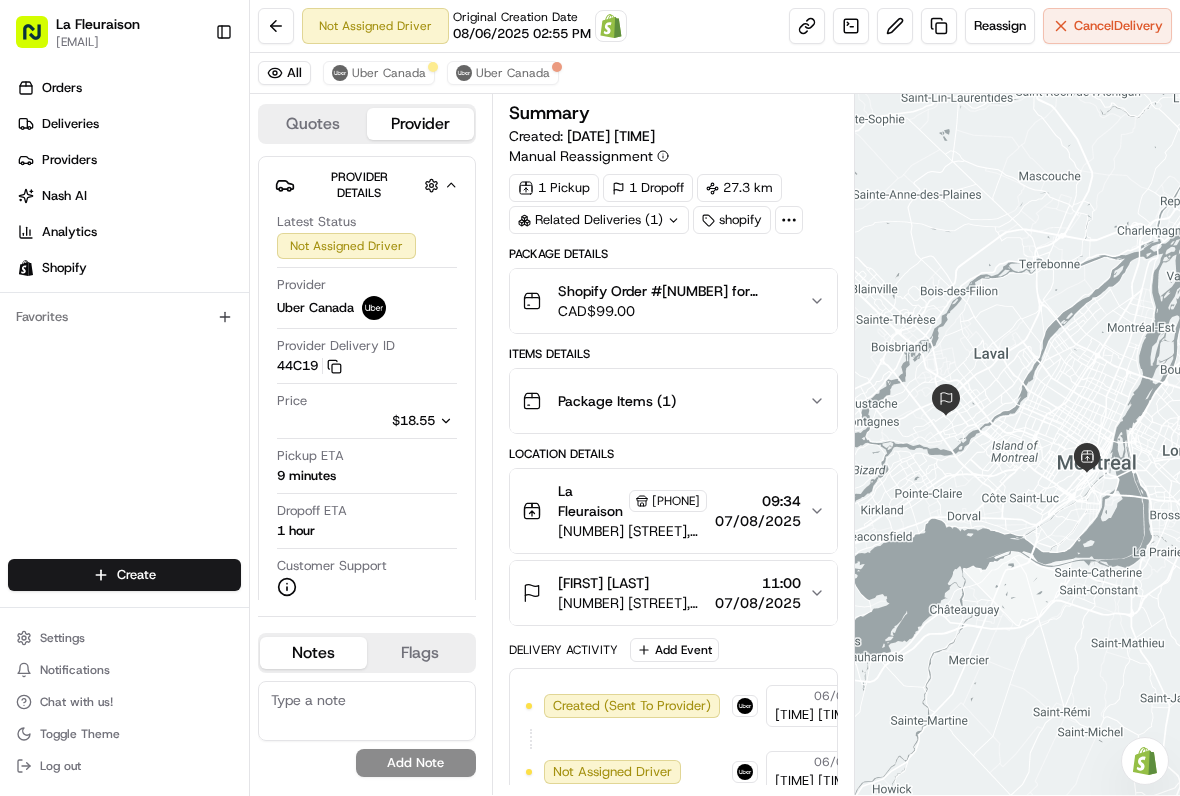 scroll, scrollTop: 0, scrollLeft: 0, axis: both 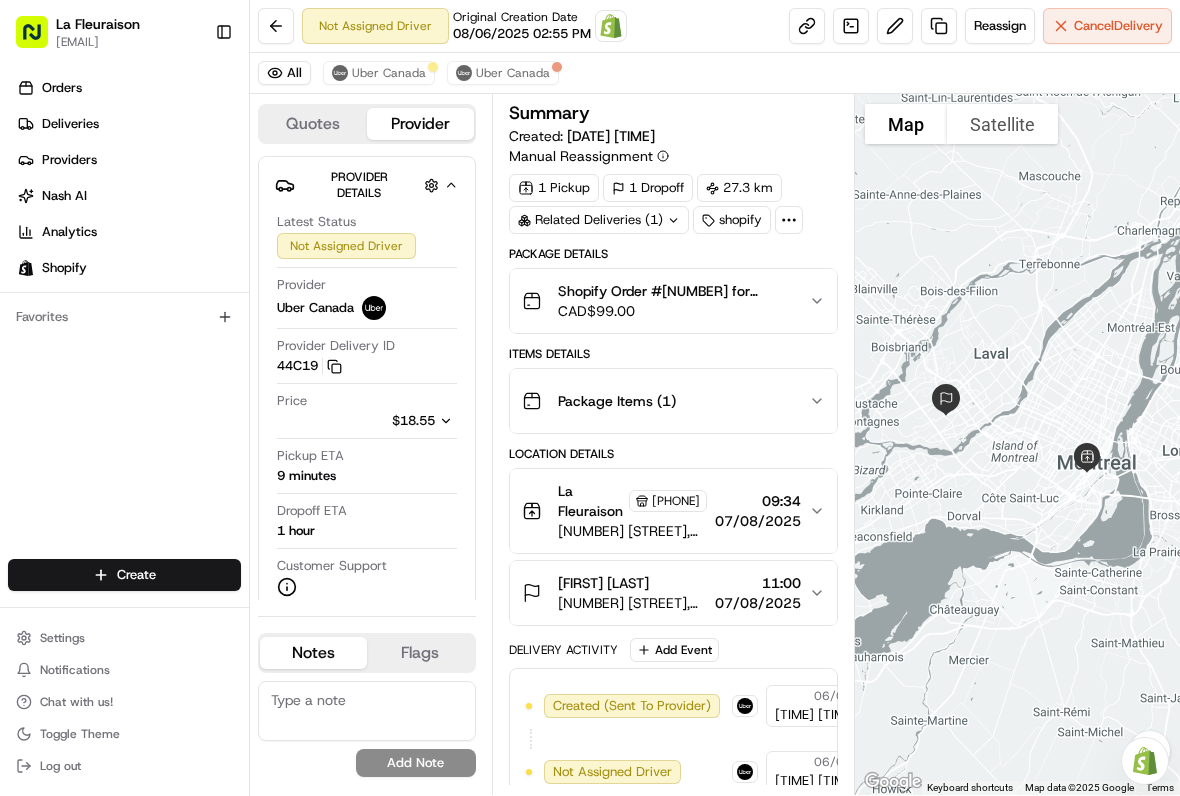 click on "Orders" at bounding box center [128, 88] 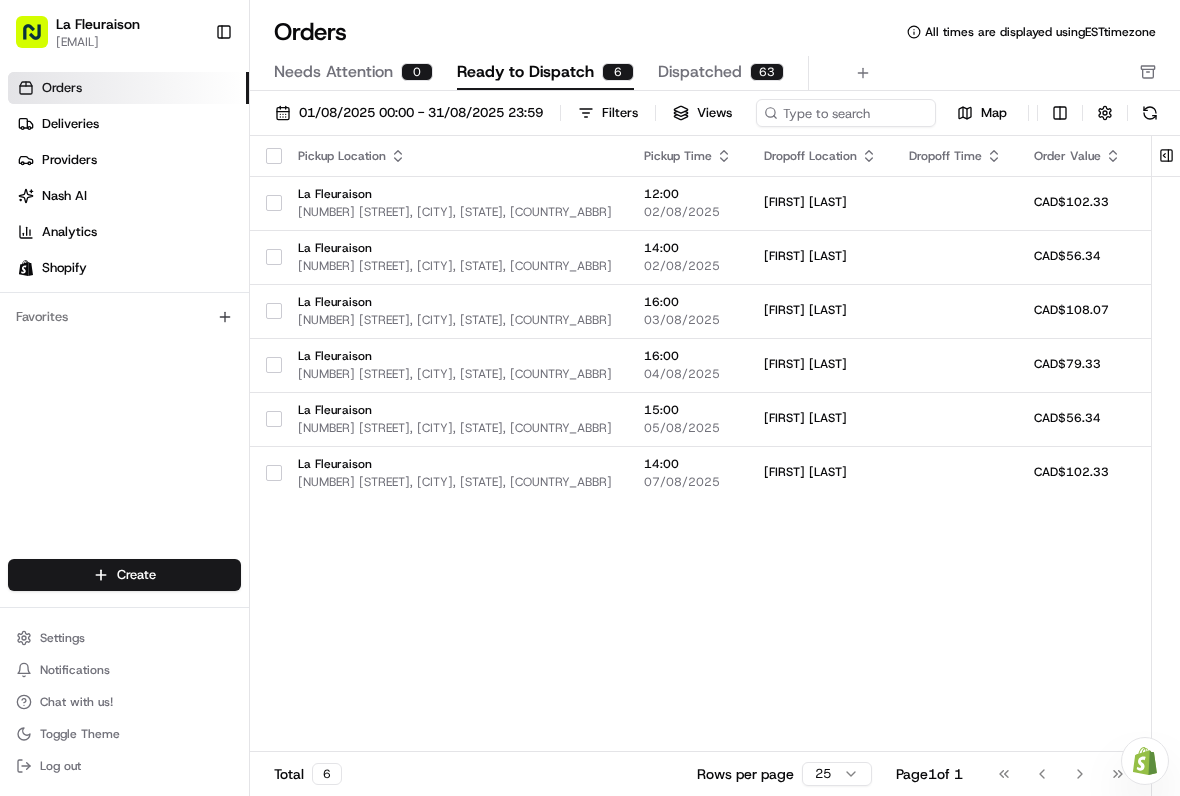 click on "Deliveries" at bounding box center (128, 124) 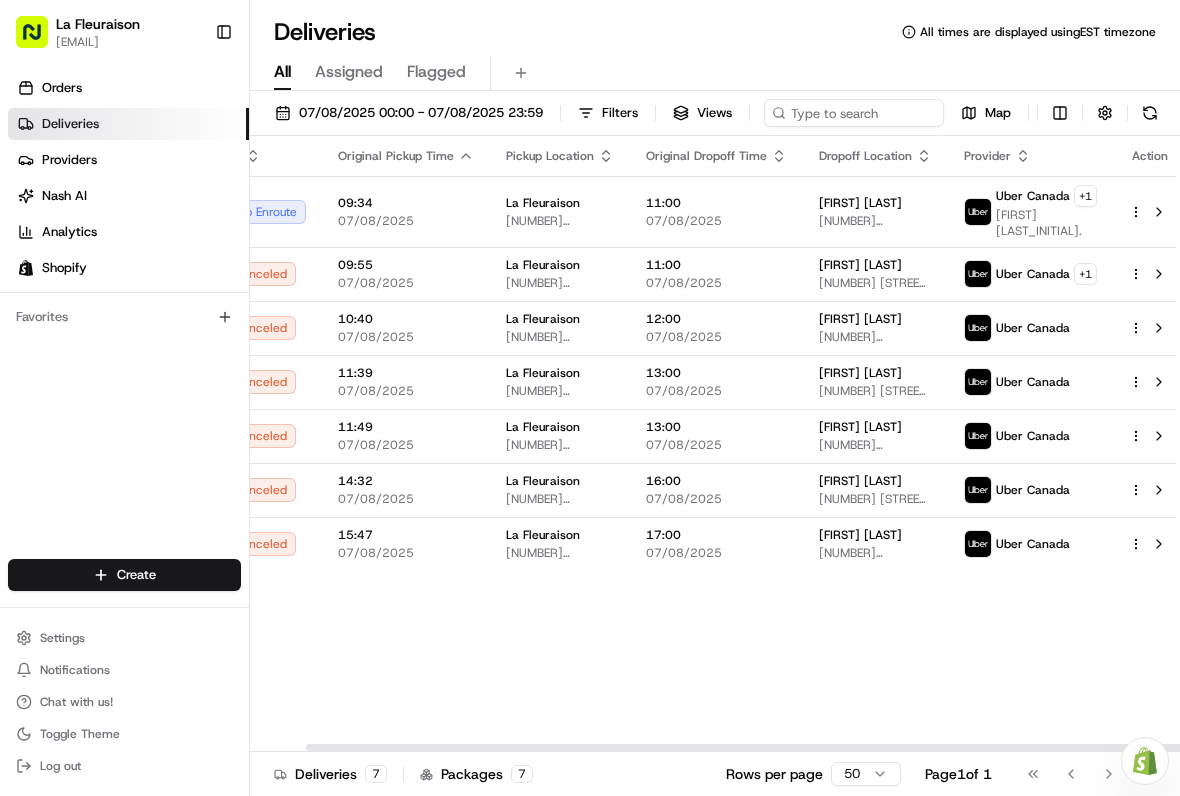 scroll, scrollTop: 0, scrollLeft: 58, axis: horizontal 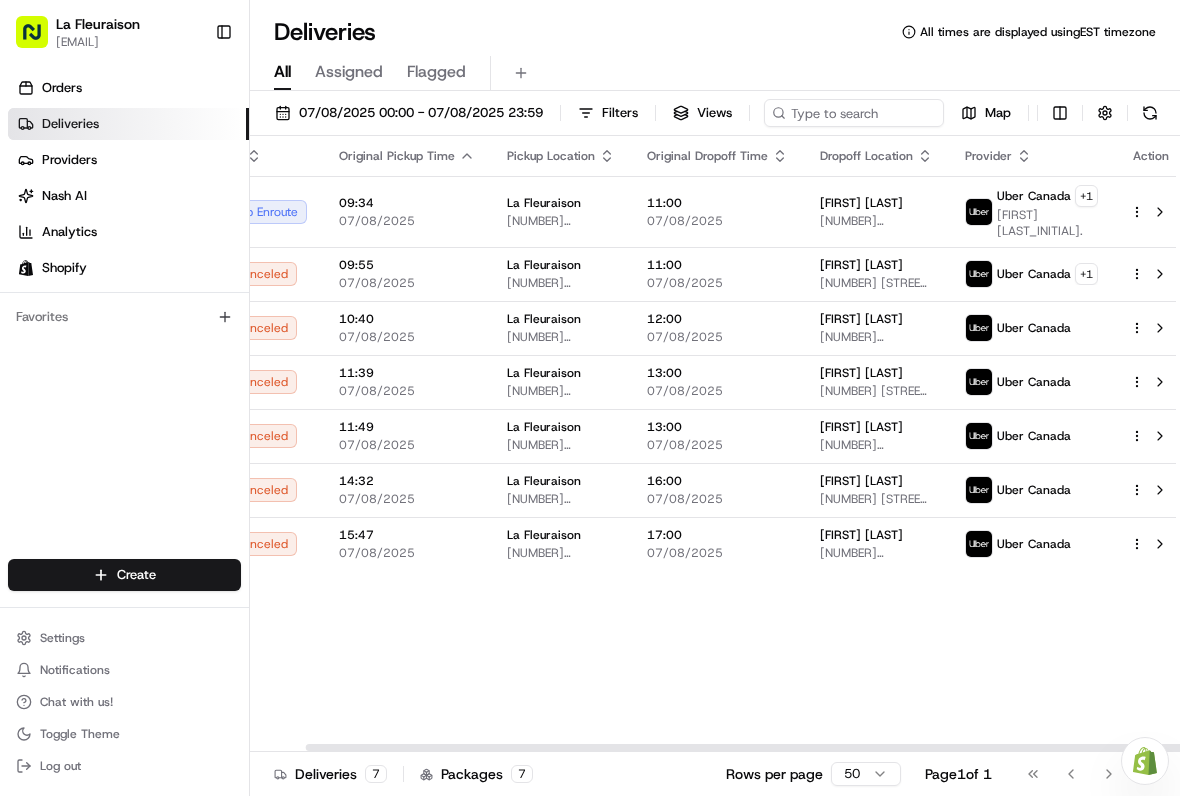 click at bounding box center [1160, 212] 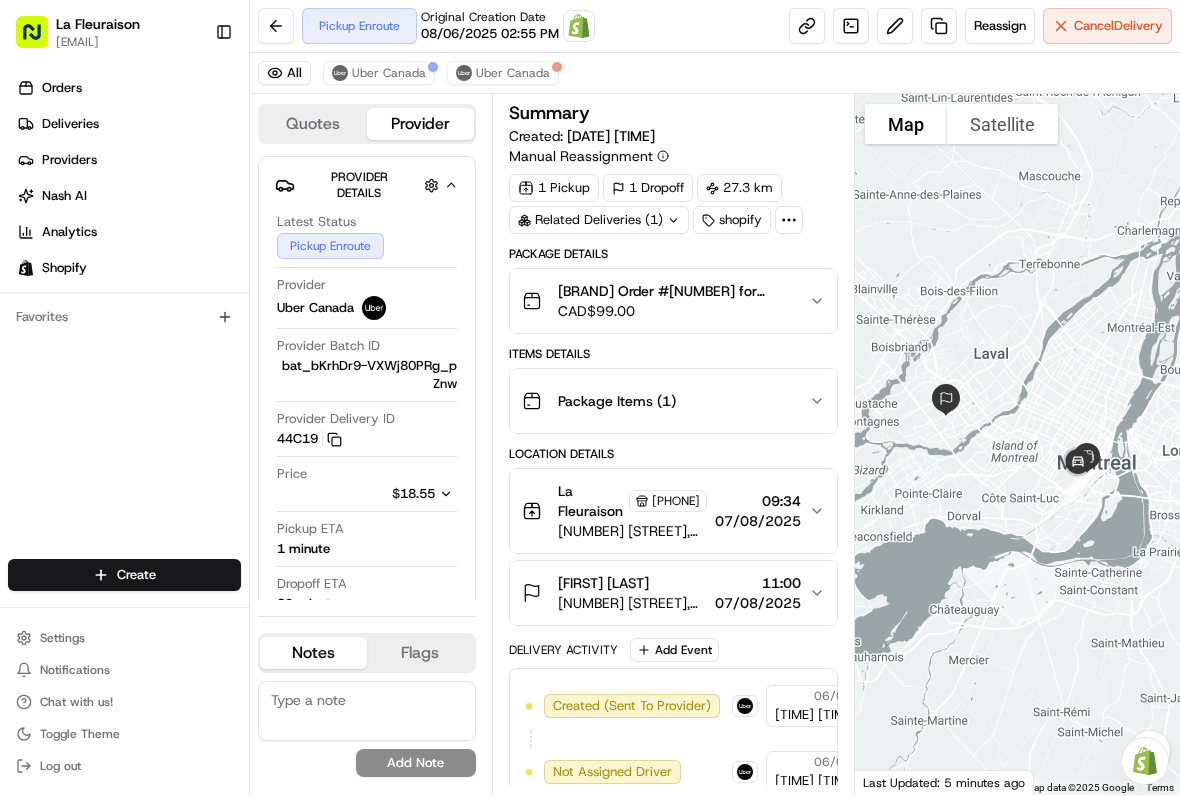 scroll, scrollTop: 0, scrollLeft: 0, axis: both 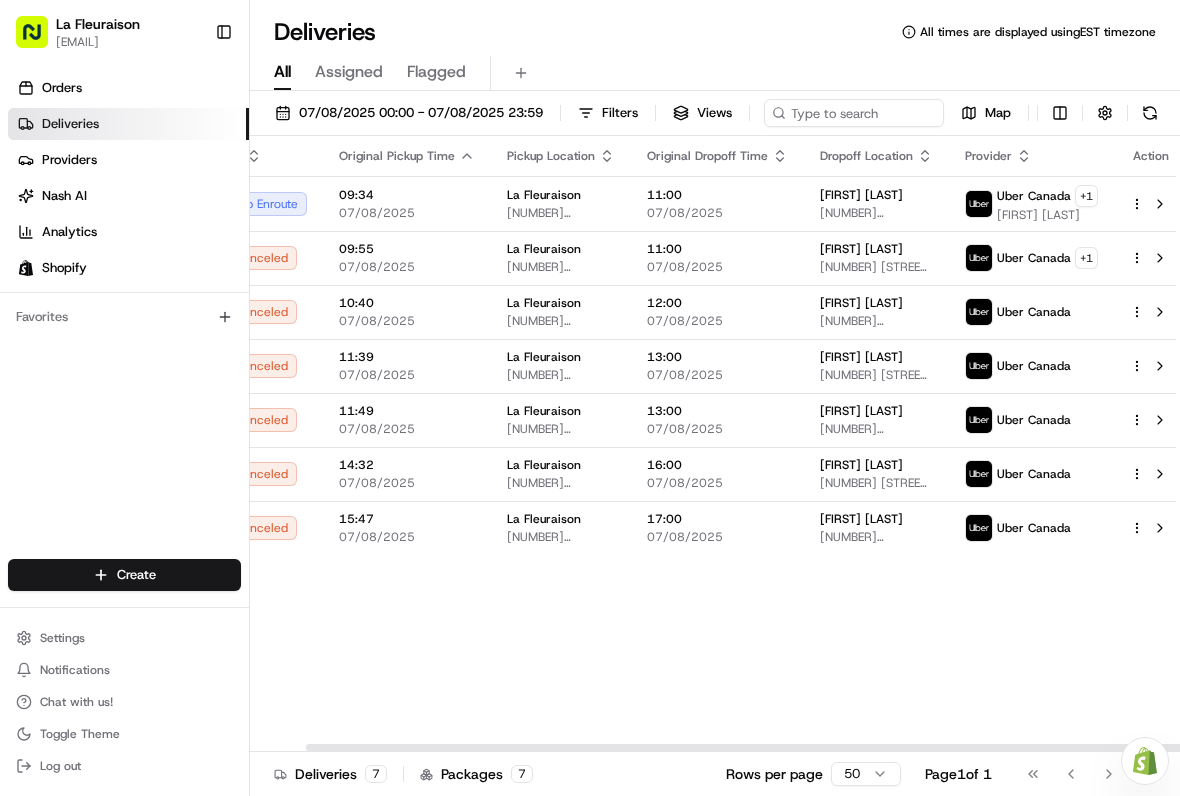 click at bounding box center [1160, 204] 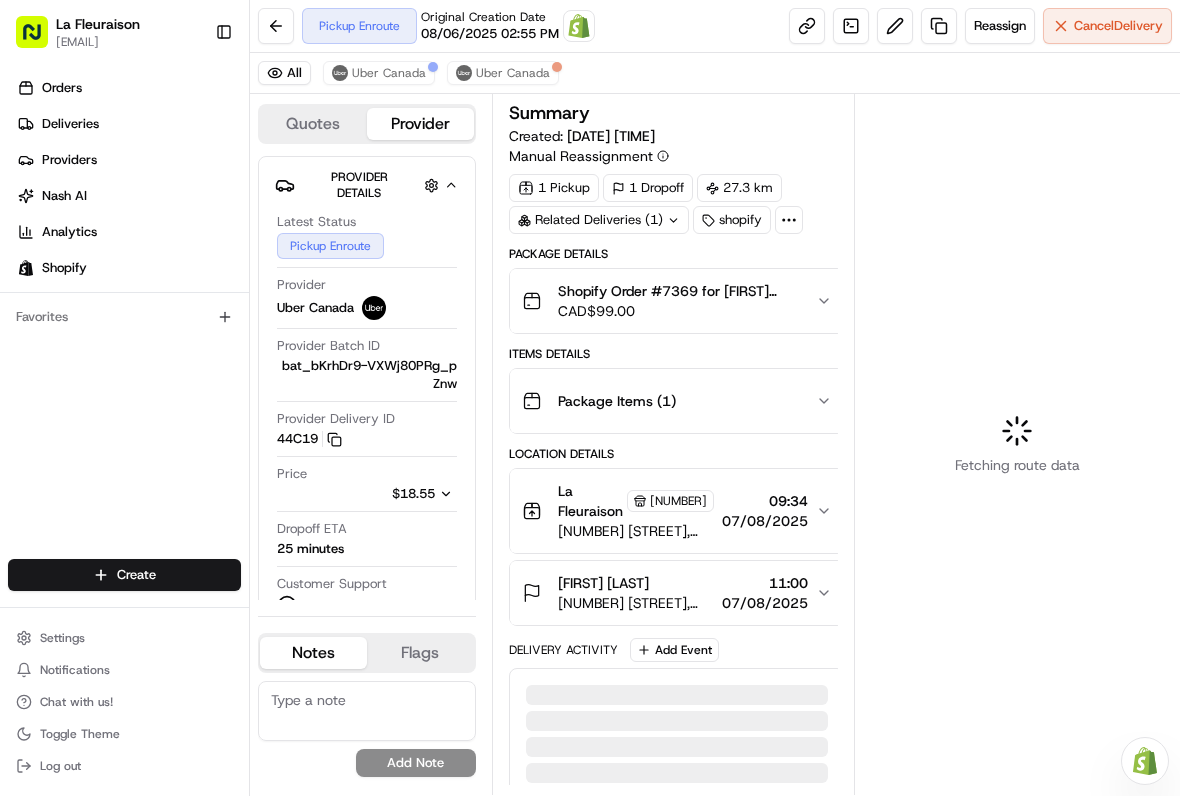 scroll, scrollTop: 0, scrollLeft: 0, axis: both 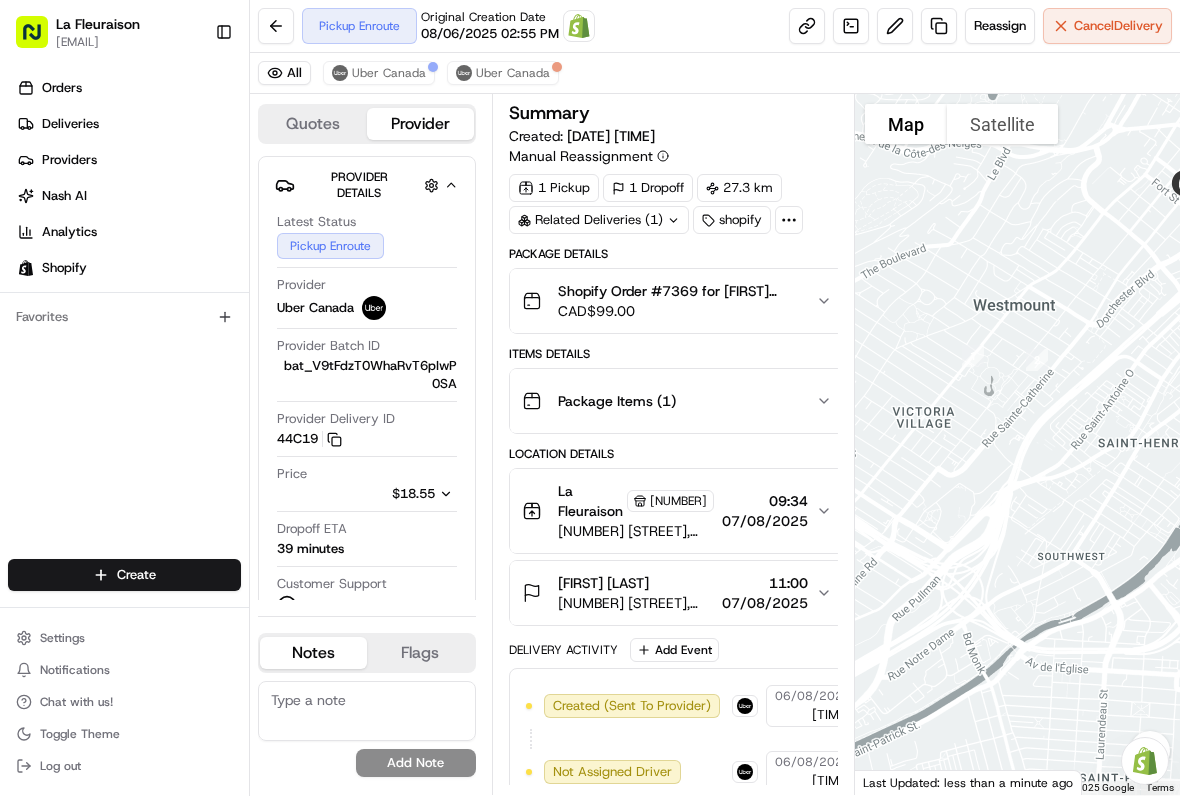 click on "Last Updated: less than a minute ago" at bounding box center (968, 782) 